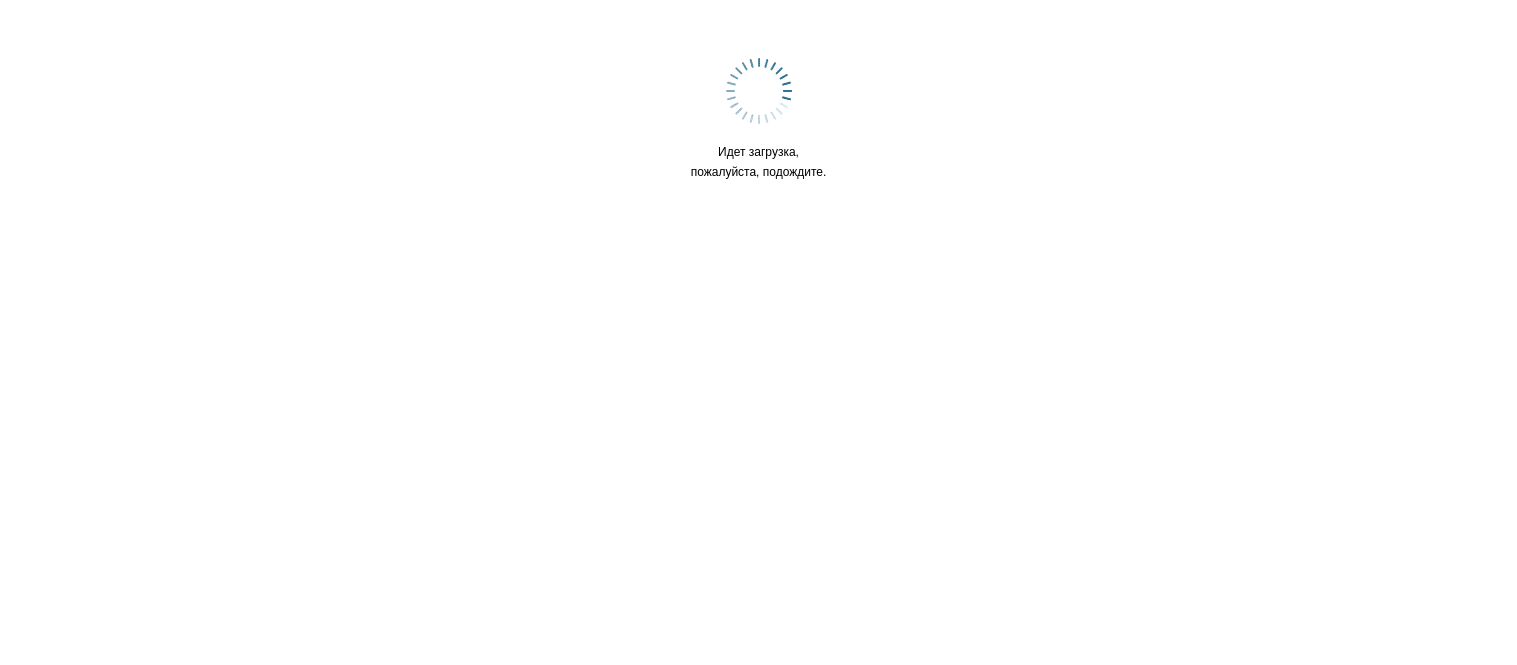 scroll, scrollTop: 0, scrollLeft: 0, axis: both 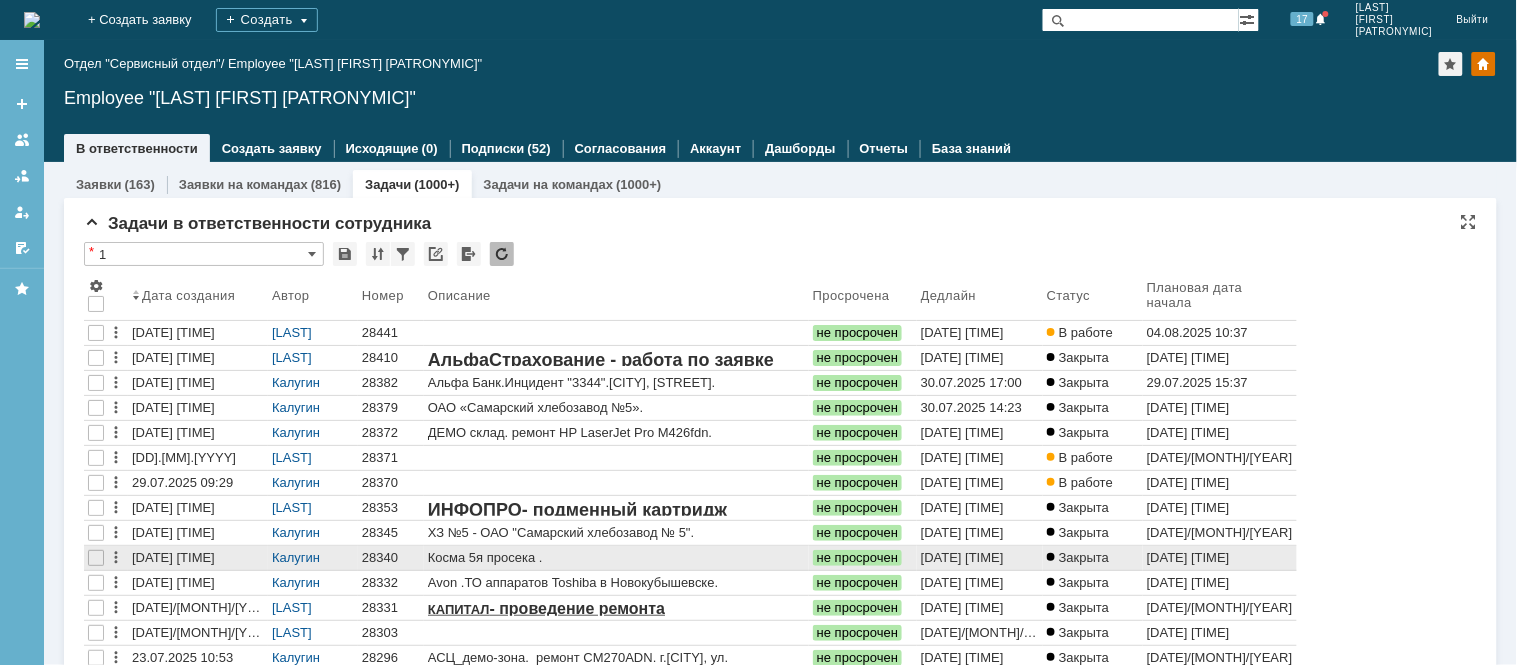 click on "28340" at bounding box center [391, 558] 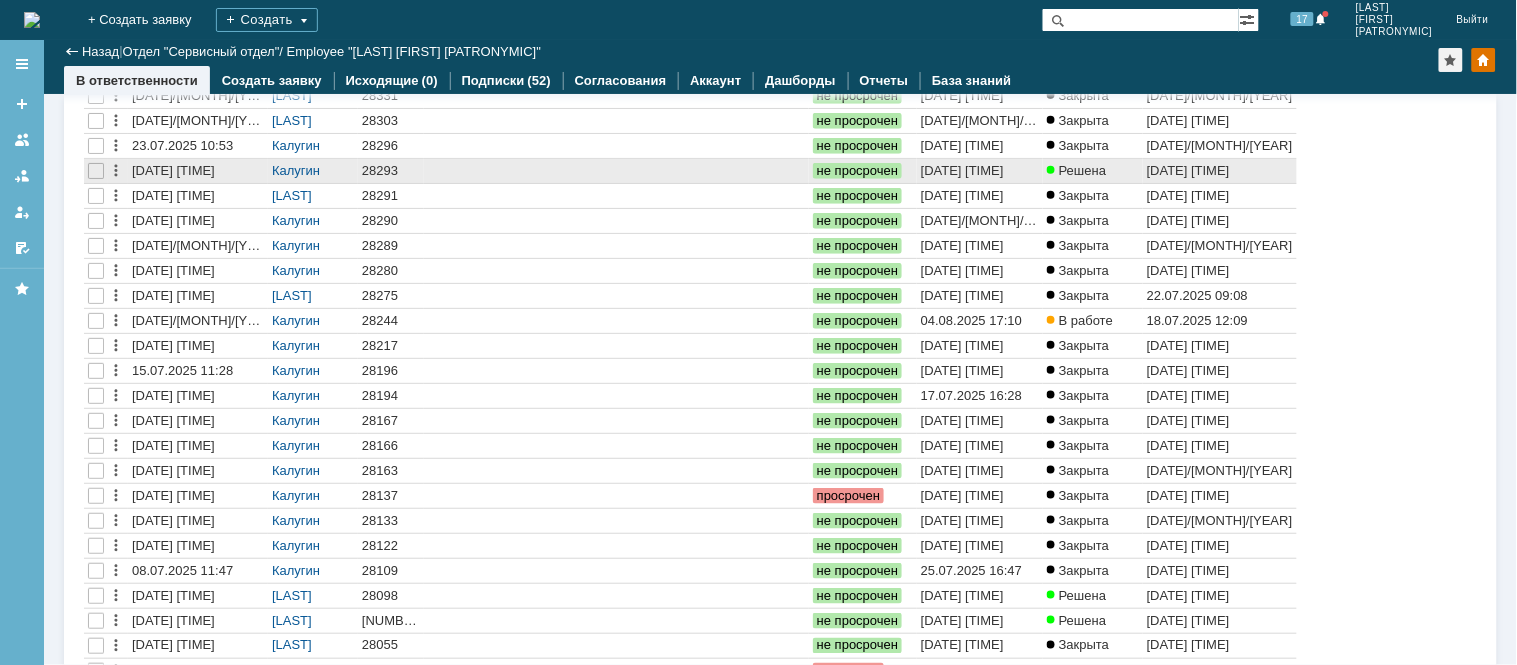 click on "28293" at bounding box center (391, 171) 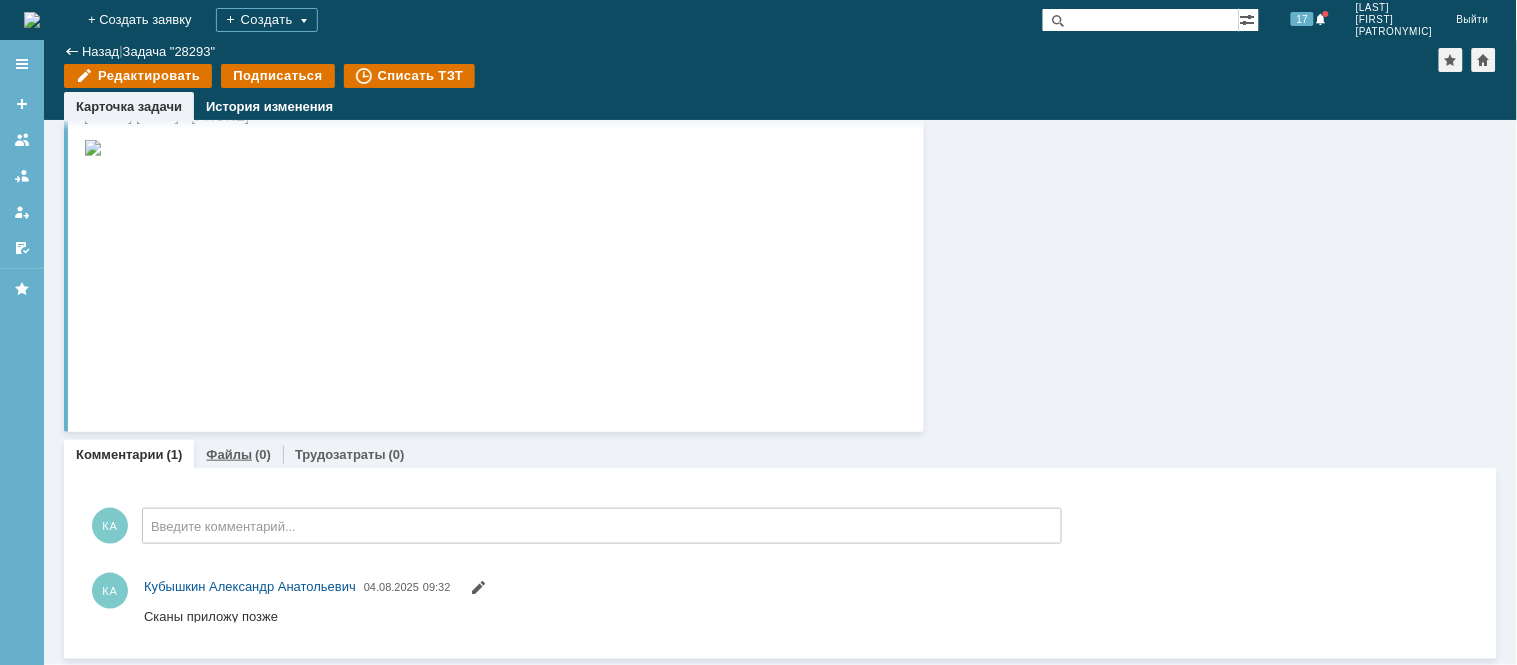 click on "Файлы" at bounding box center (229, 454) 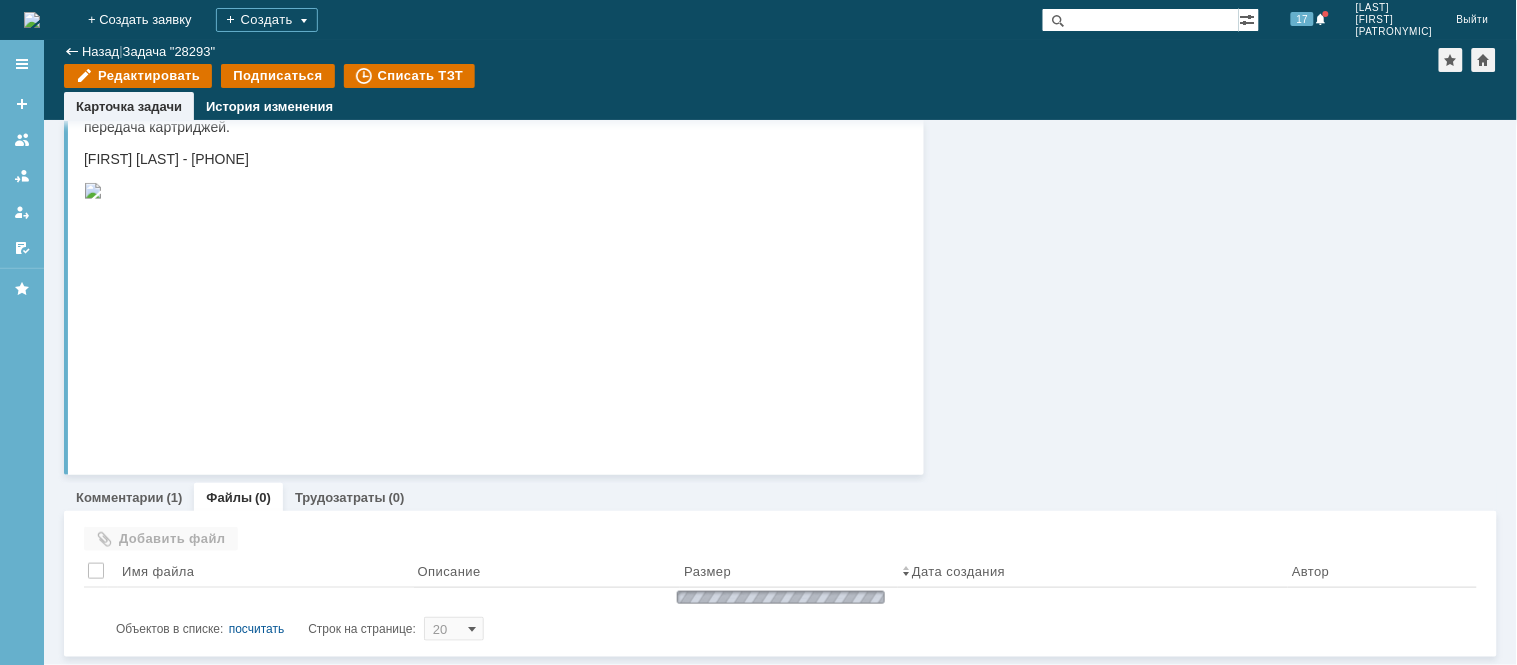 scroll, scrollTop: 287, scrollLeft: 0, axis: vertical 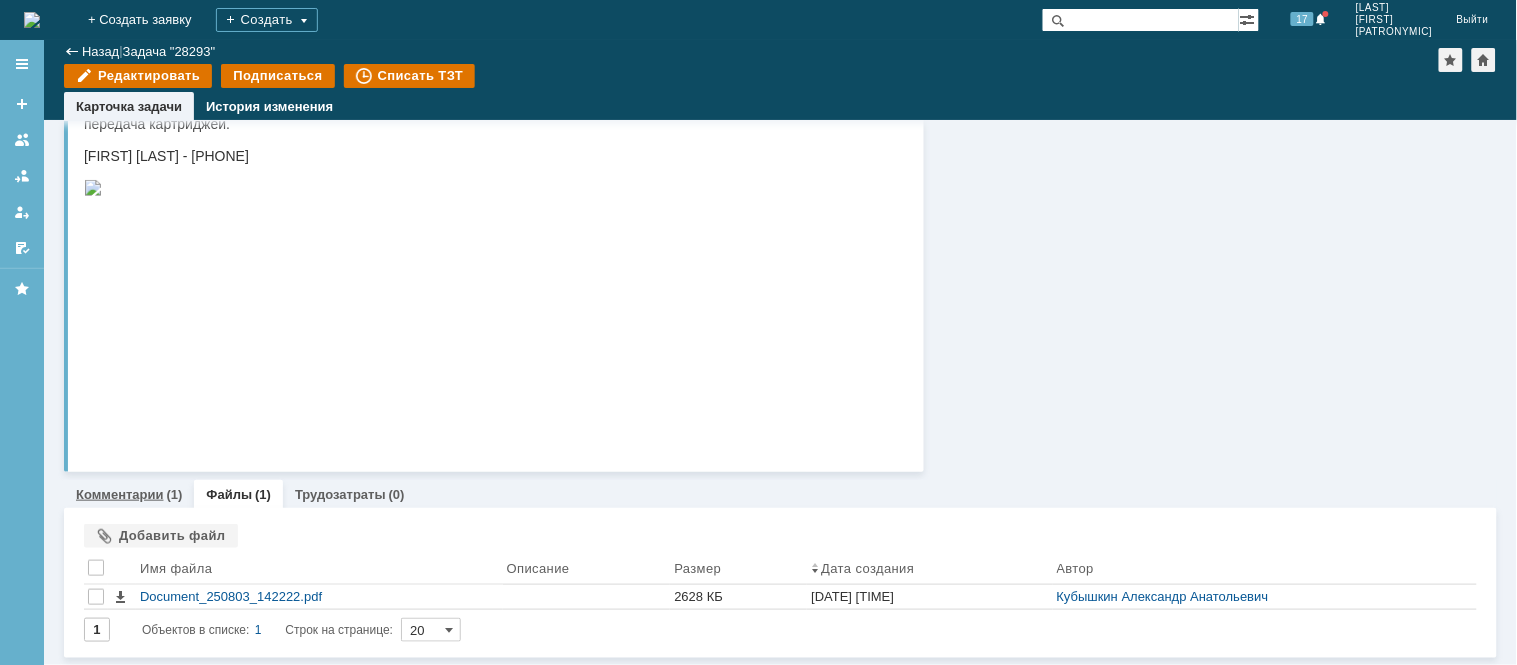 click on "Комментарии" at bounding box center [120, 494] 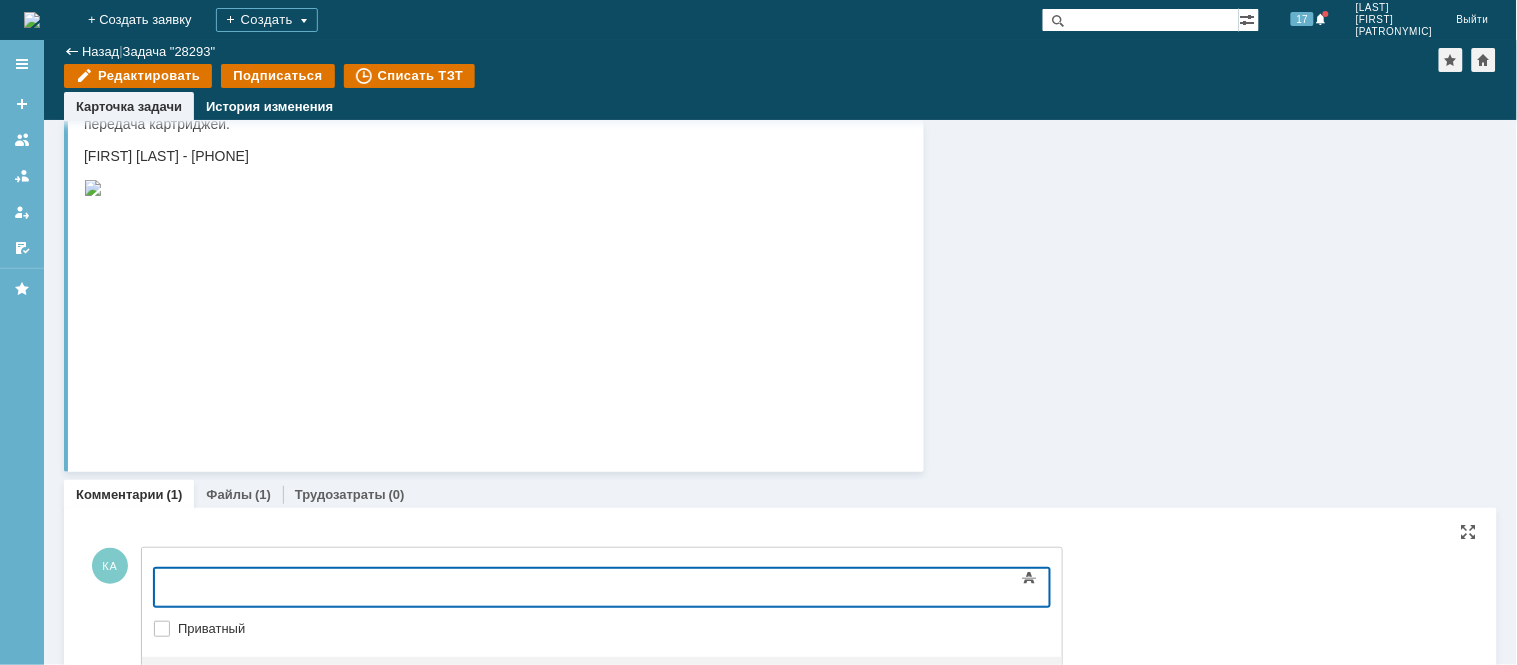 type 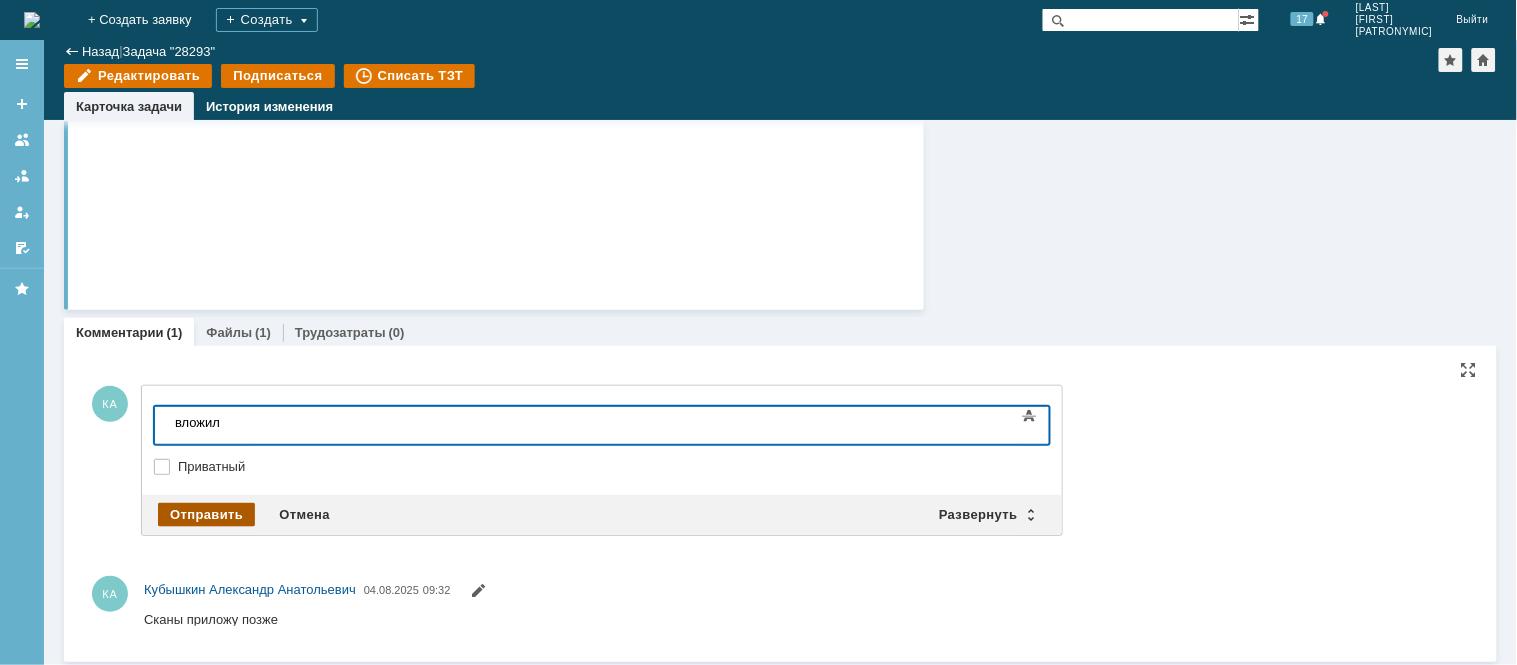 click on "Отправить" at bounding box center (206, 515) 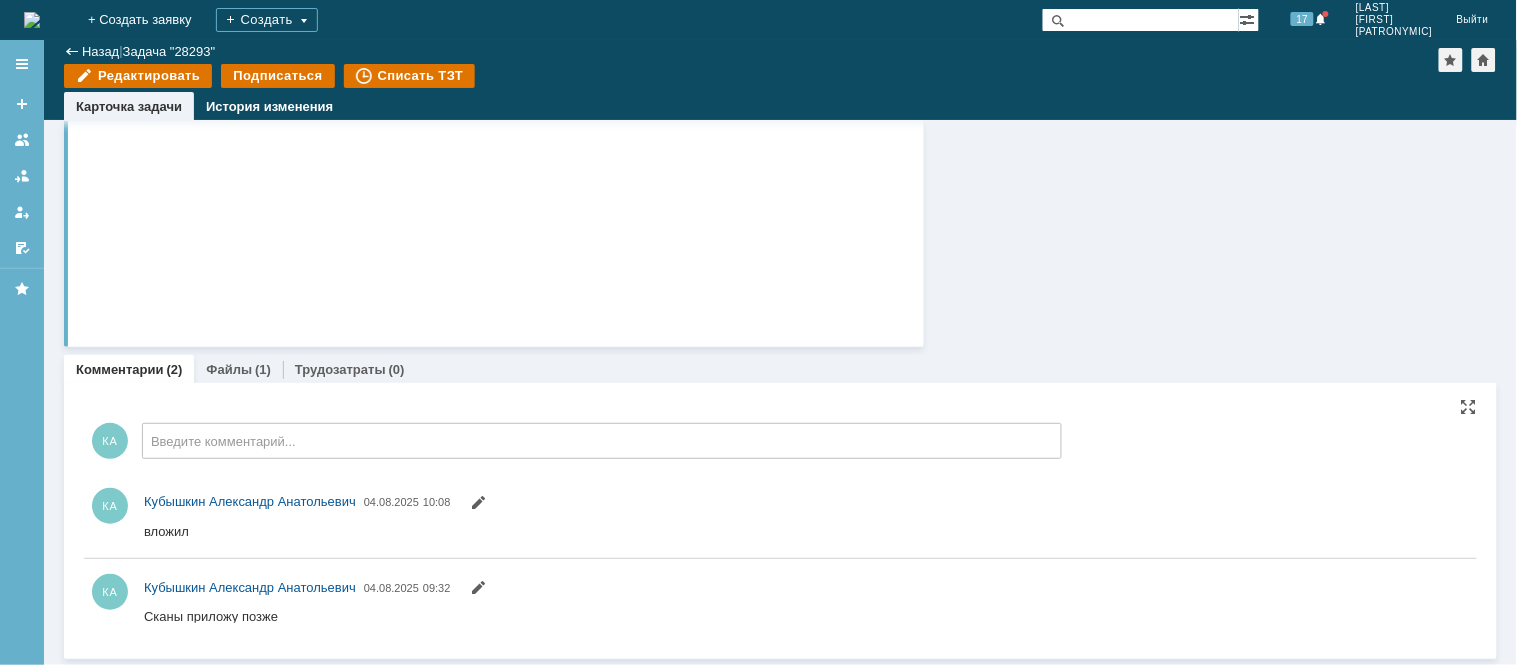 click on "КА Введите комментарий..." at bounding box center (573, 435) 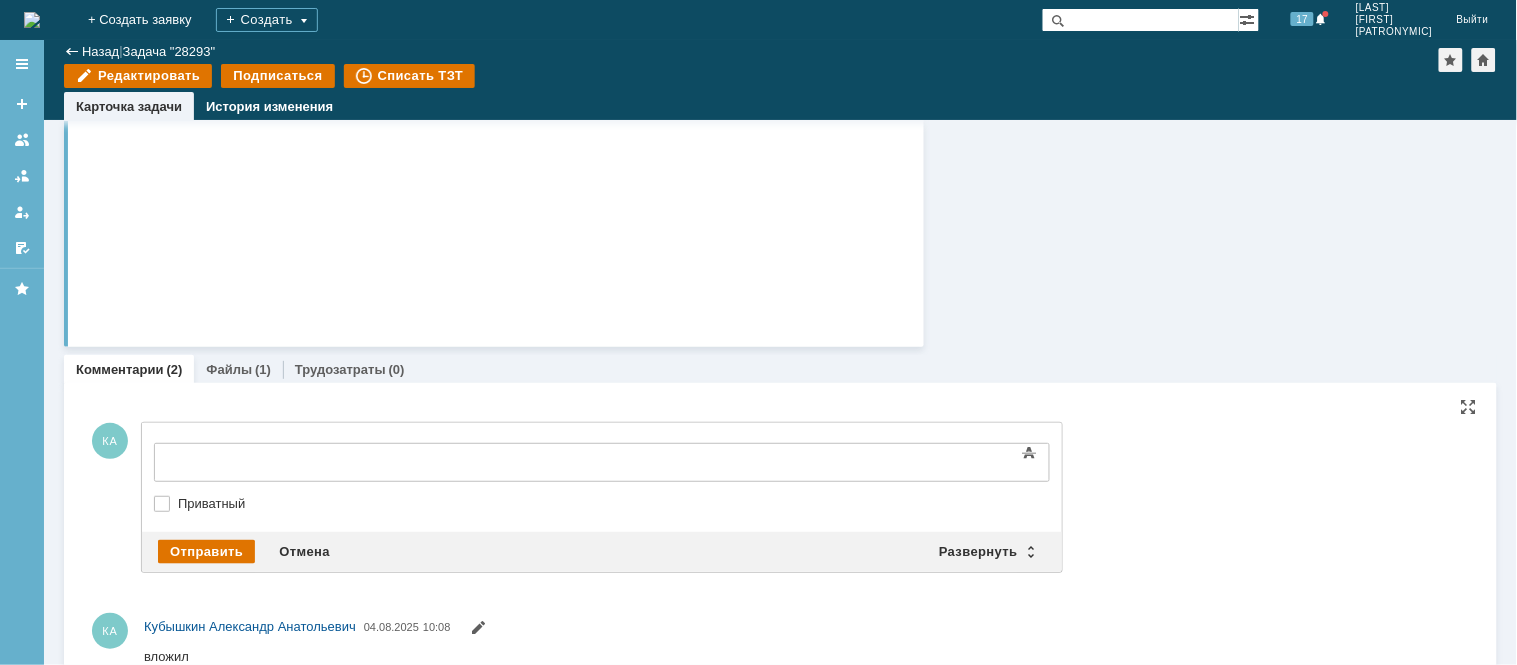 scroll, scrollTop: 0, scrollLeft: 0, axis: both 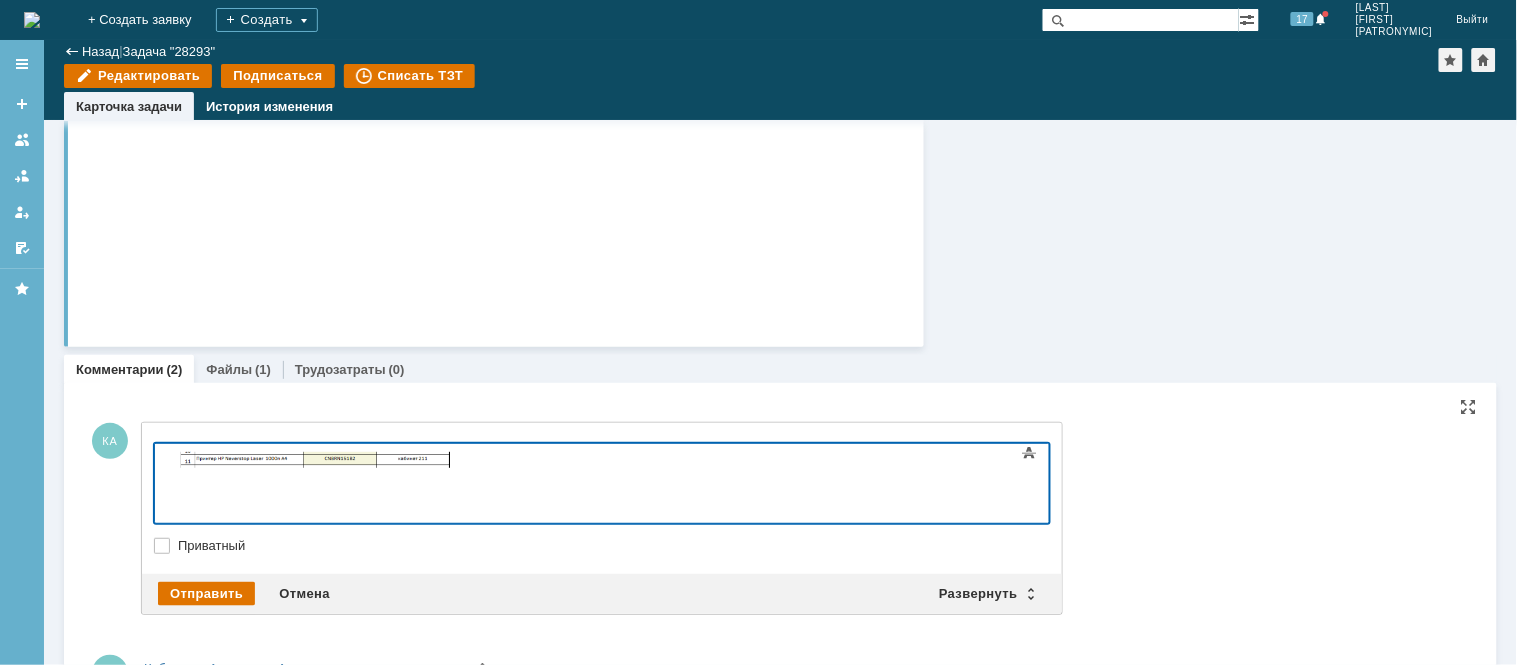 click on "Приватный" at bounding box center [612, 546] 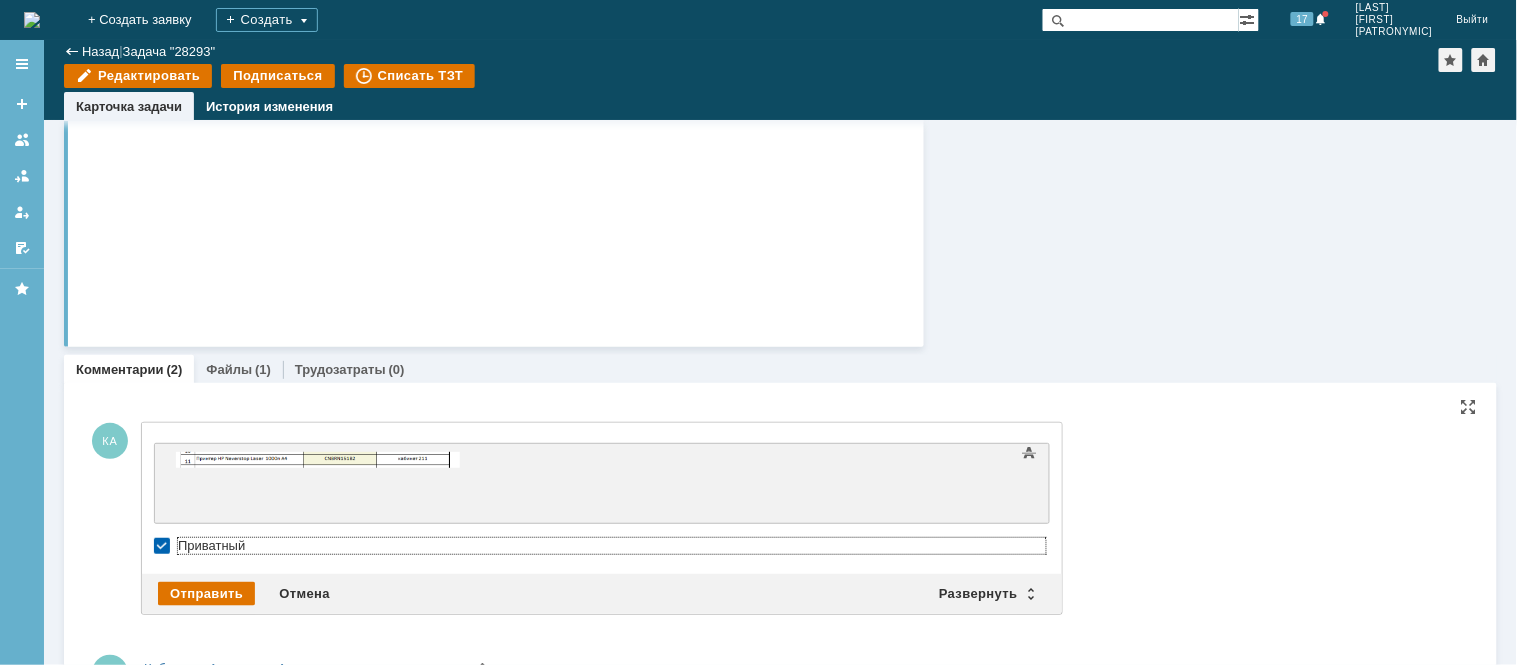 click on "Приватный" at bounding box center [612, 546] 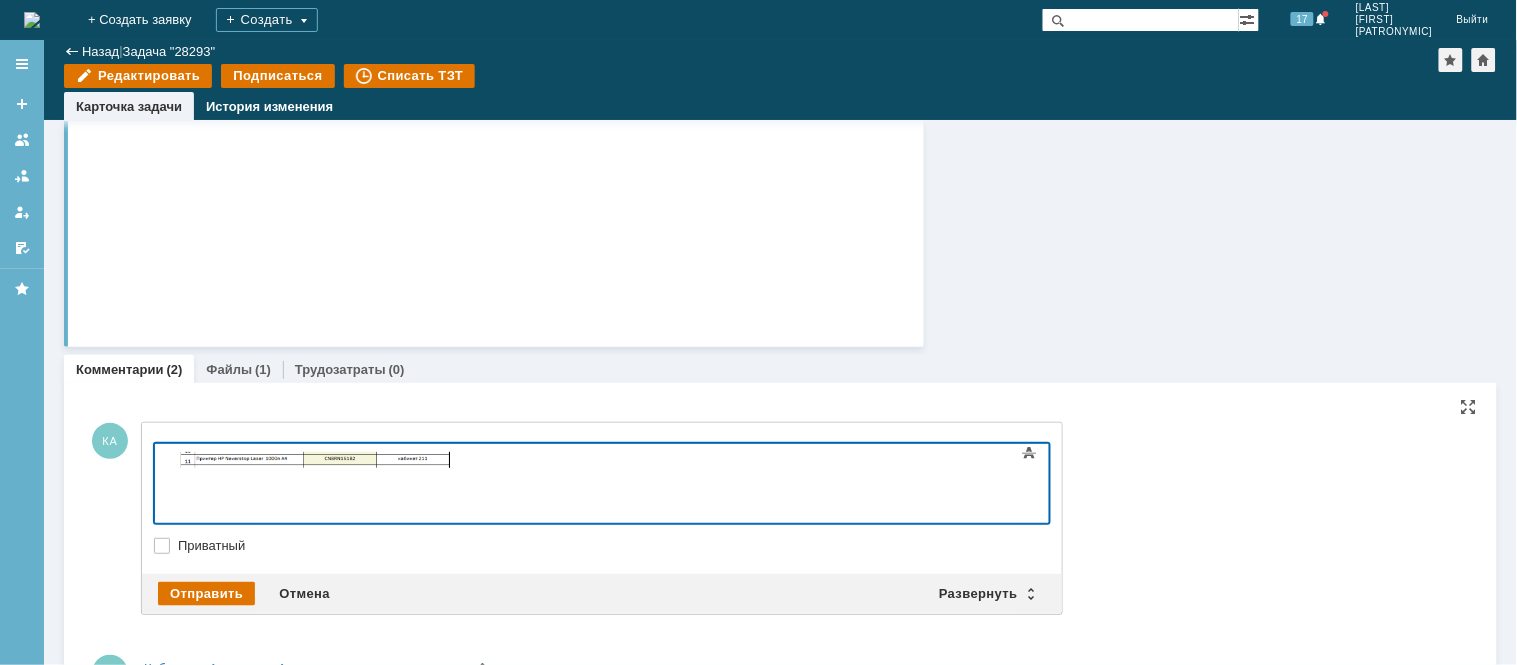 click at bounding box center [316, 460] 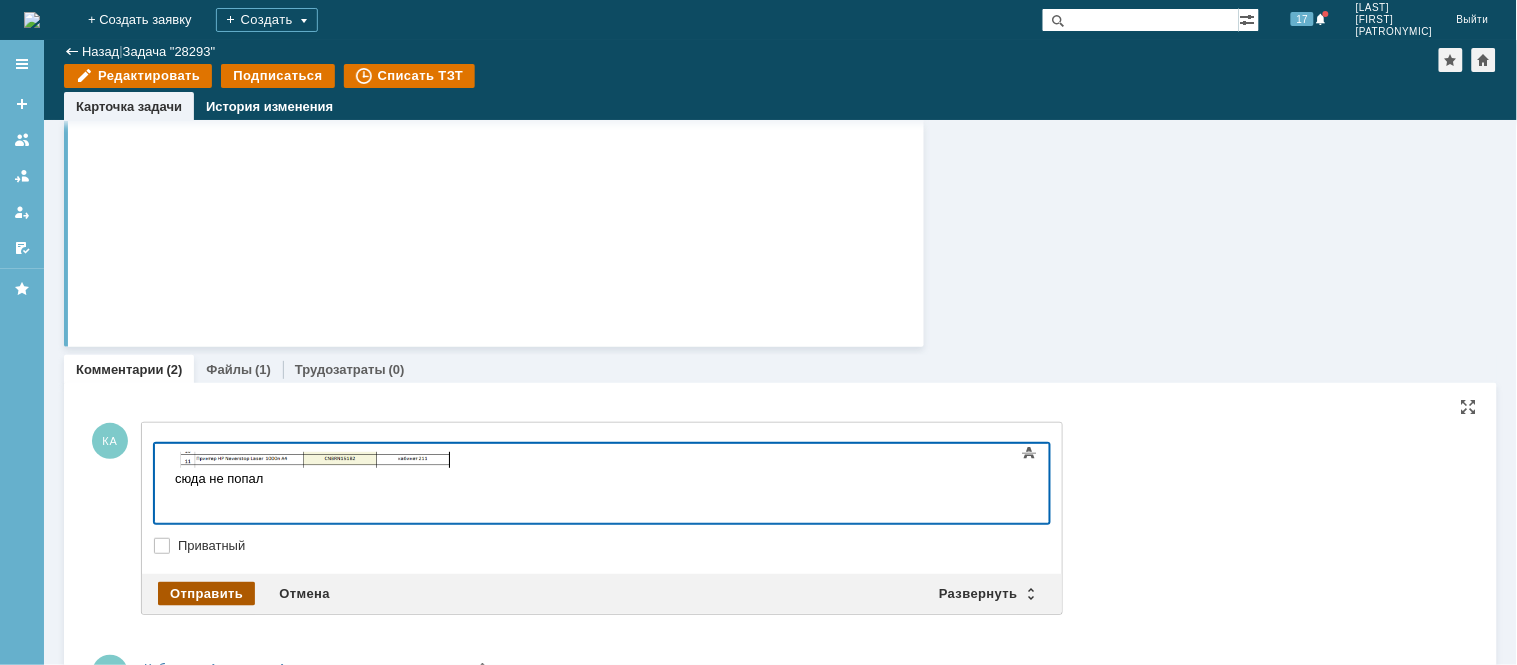 click on "Отправить" at bounding box center [206, 594] 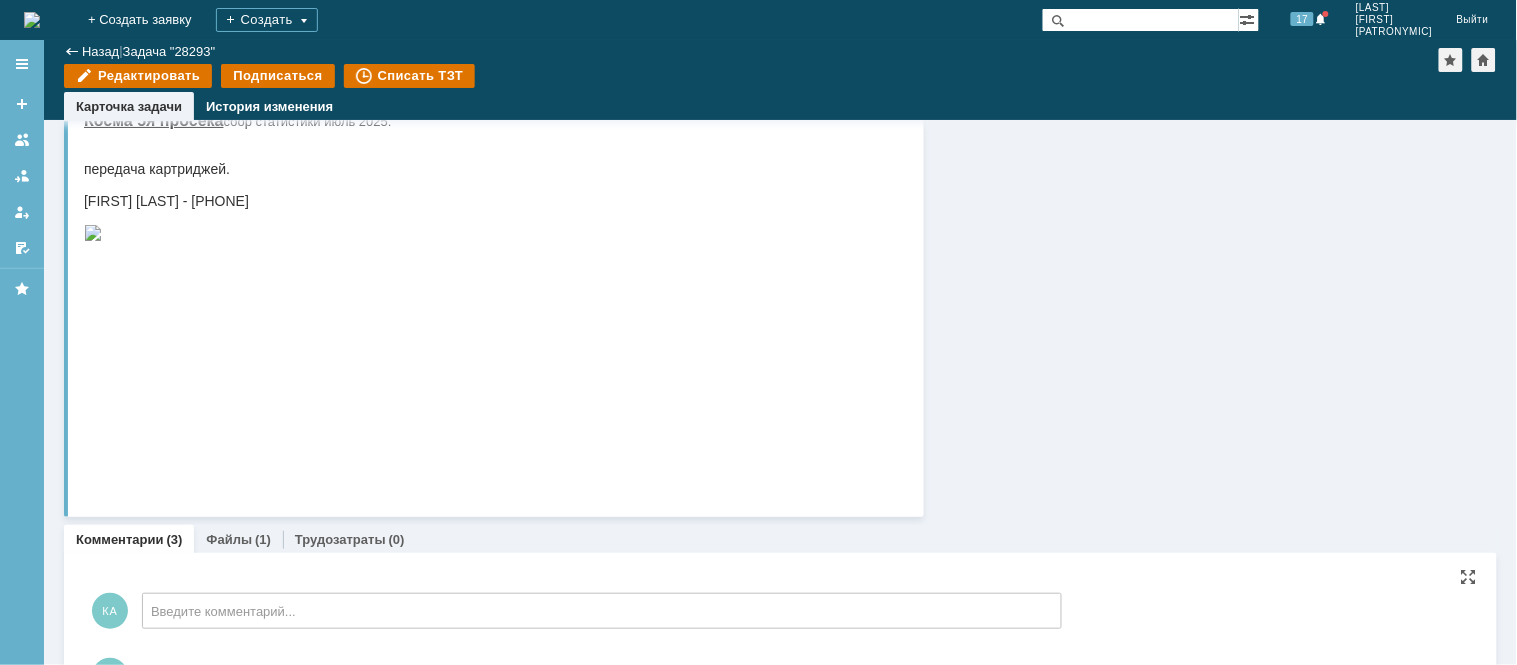 scroll, scrollTop: 438, scrollLeft: 0, axis: vertical 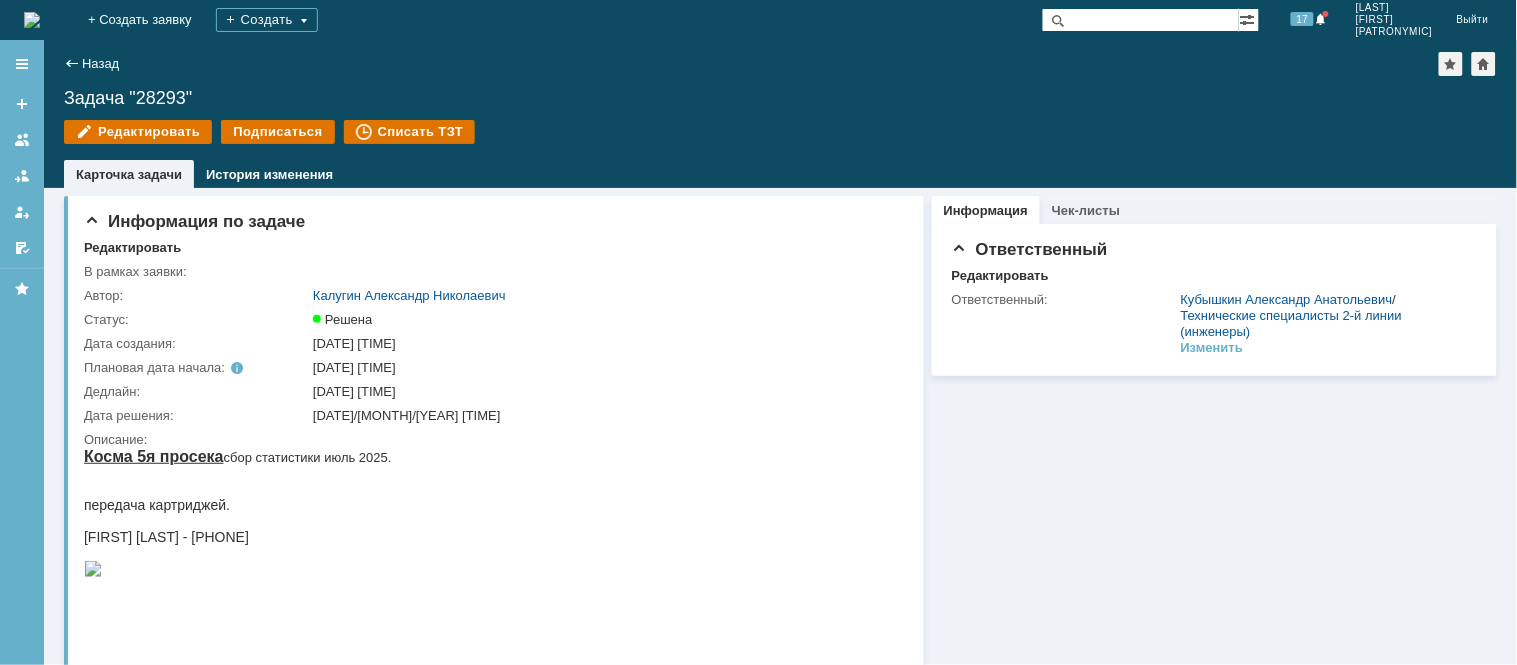 click at bounding box center [32, 20] 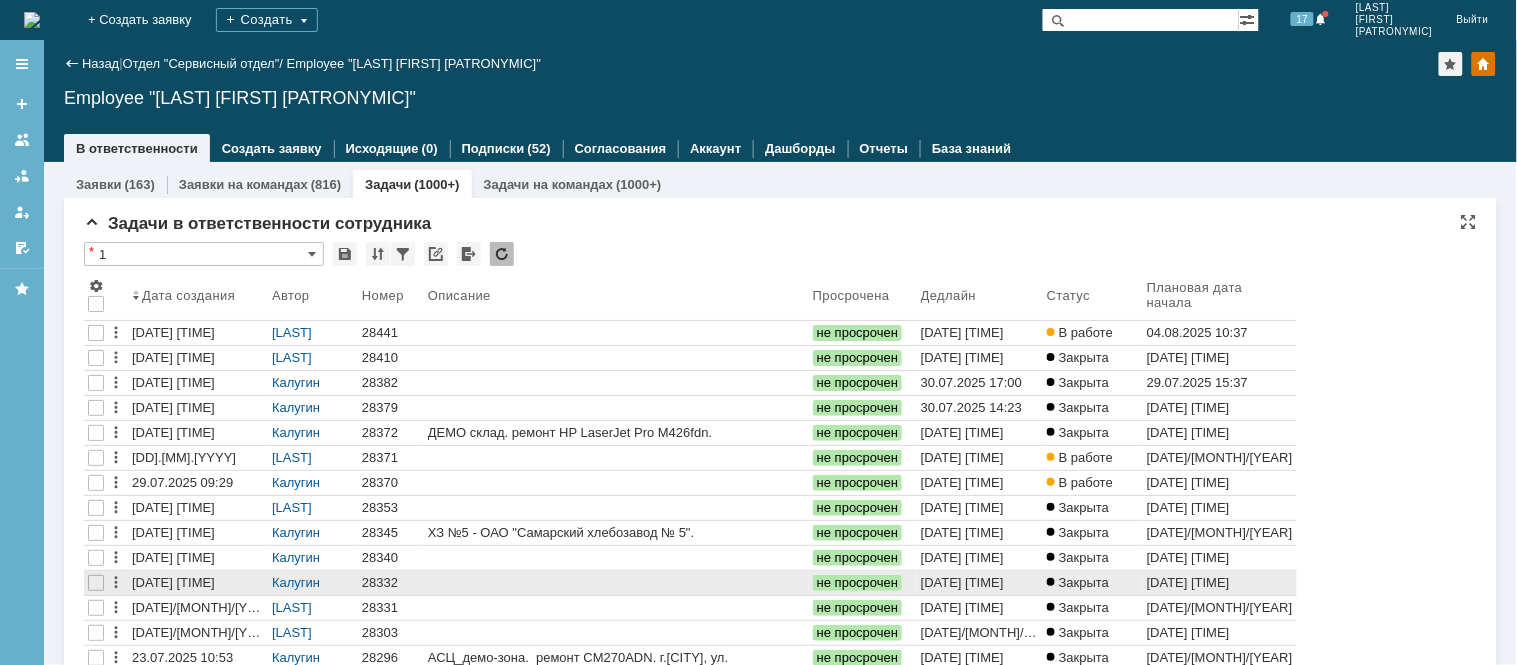 scroll, scrollTop: 0, scrollLeft: 0, axis: both 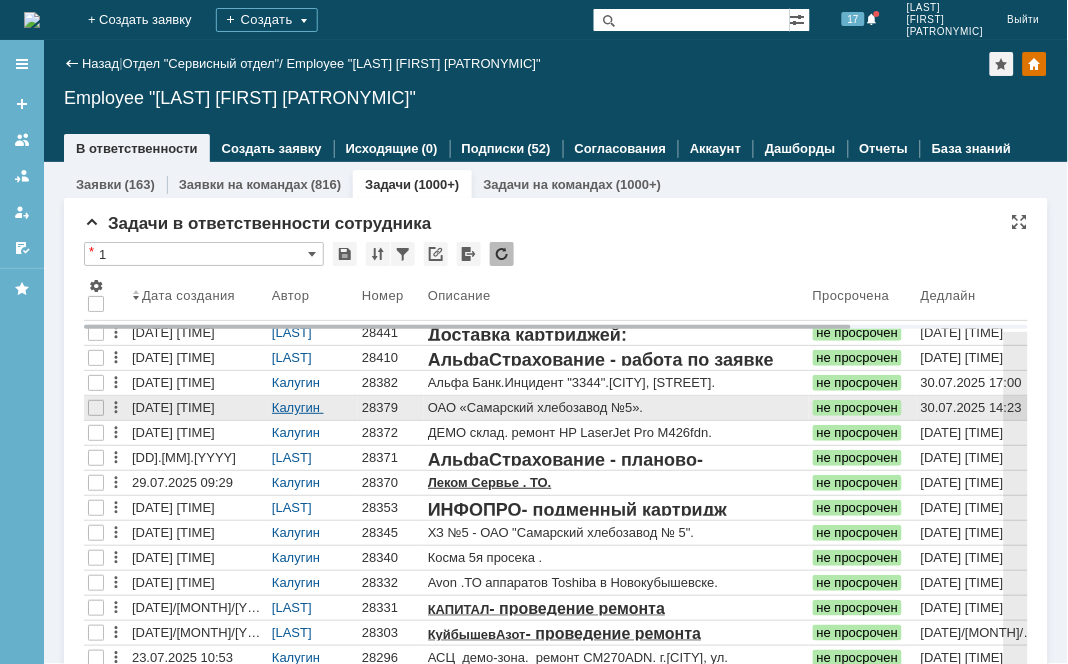 click on "Калугин Александр Николаевич" at bounding box center [308, 423] 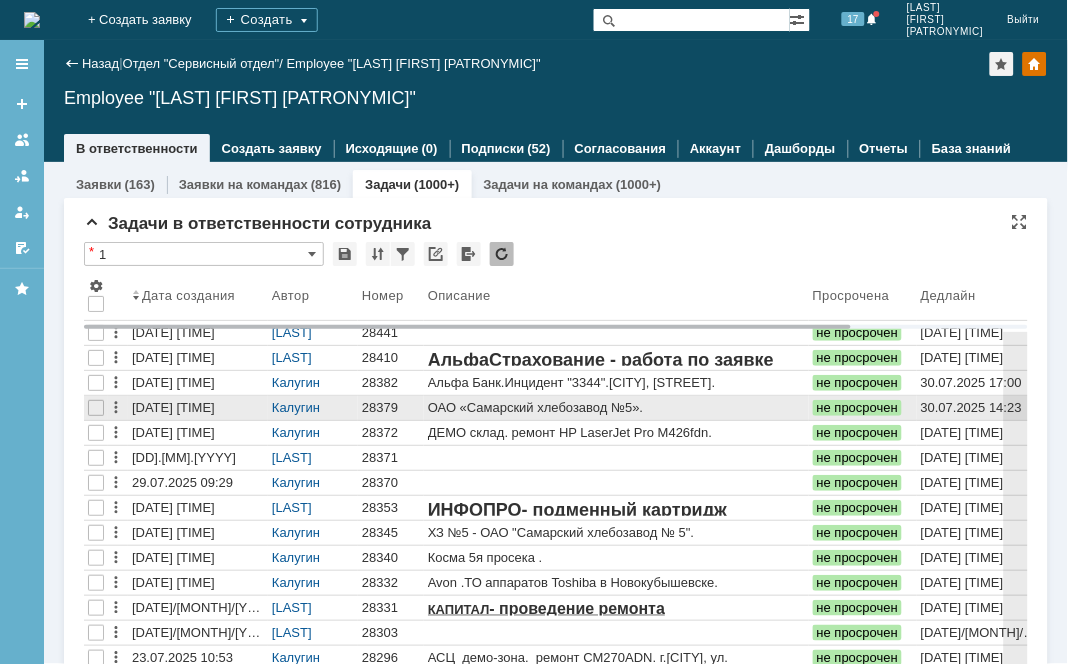 scroll, scrollTop: 0, scrollLeft: 0, axis: both 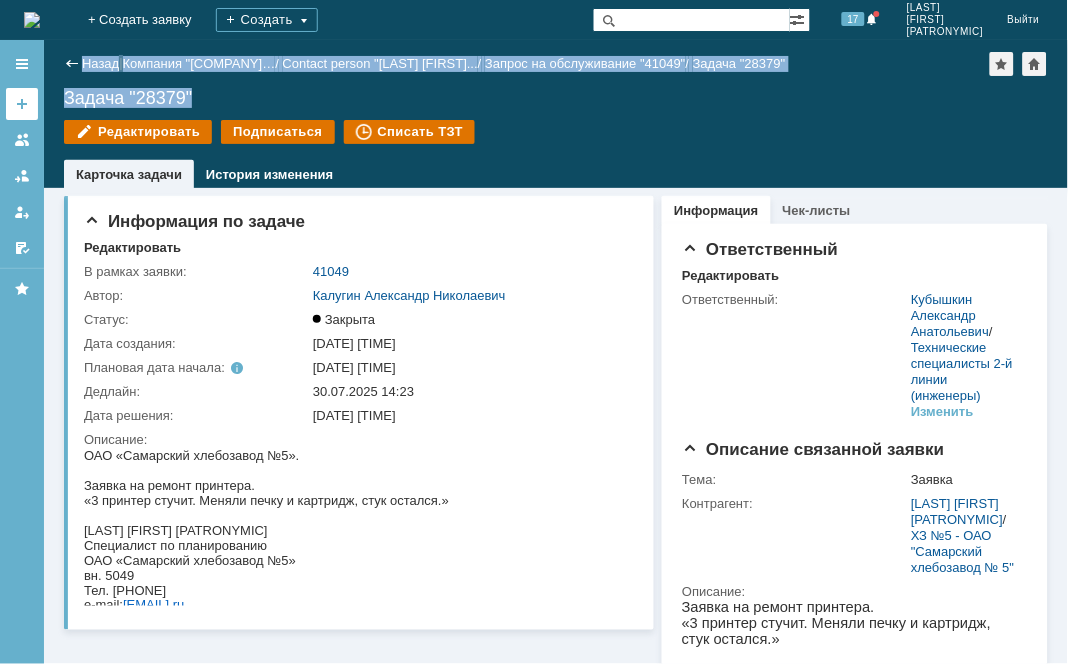 drag, startPoint x: 216, startPoint y: 100, endPoint x: 32, endPoint y: 91, distance: 184.21997 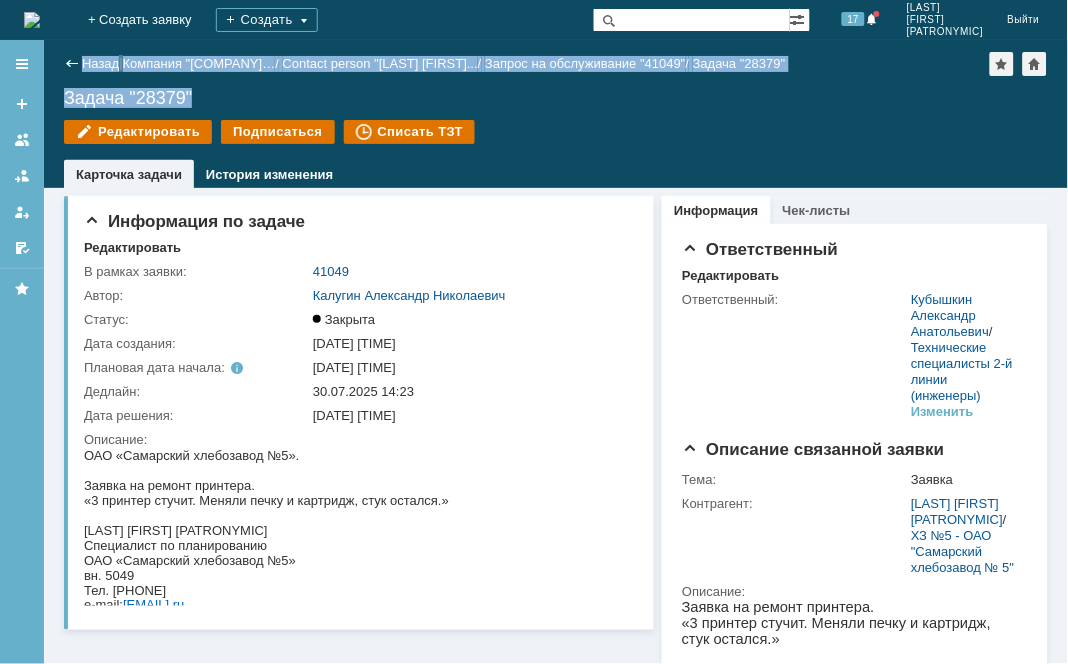 copy on "Меню Создать заявку В ответственности Согласования От меня Избранное Версия: 4.18.0.9.26.1362 (1362) © NAUMEN 2001-2025 Назад   |   Компания "ХЗ №5 - ОАО "Самарск…  /   Контактное лицо "[LAST] [FIRST]…  /   Запрос на обслуживание "41049"  /   Задача "28379" Задача "28379"" 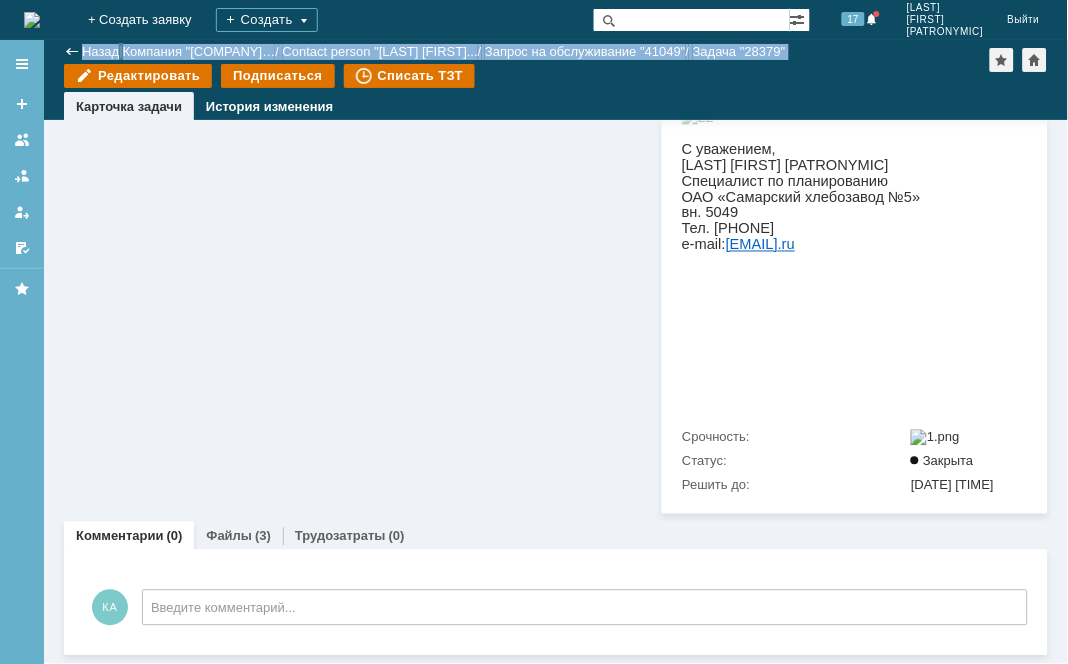 scroll, scrollTop: 542, scrollLeft: 0, axis: vertical 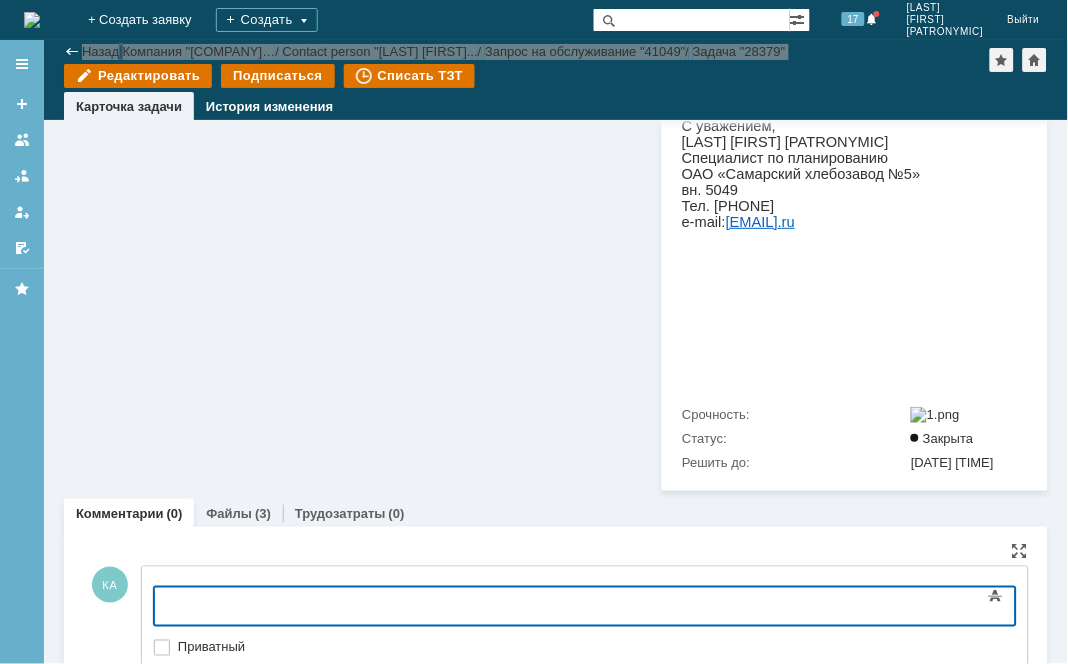 type 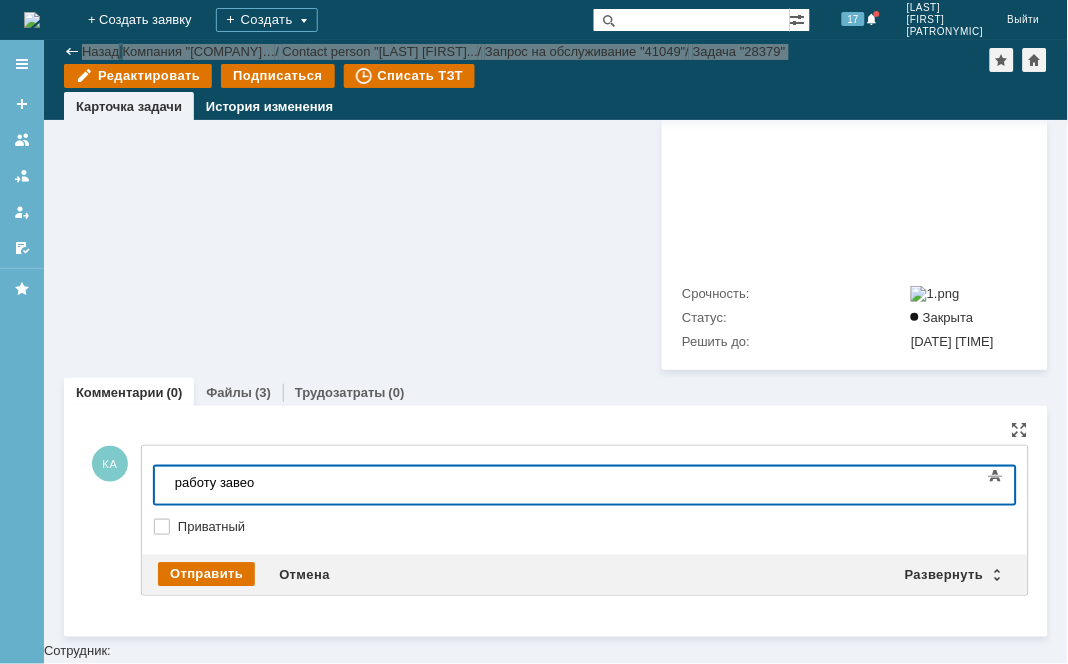 scroll, scrollTop: 664, scrollLeft: 0, axis: vertical 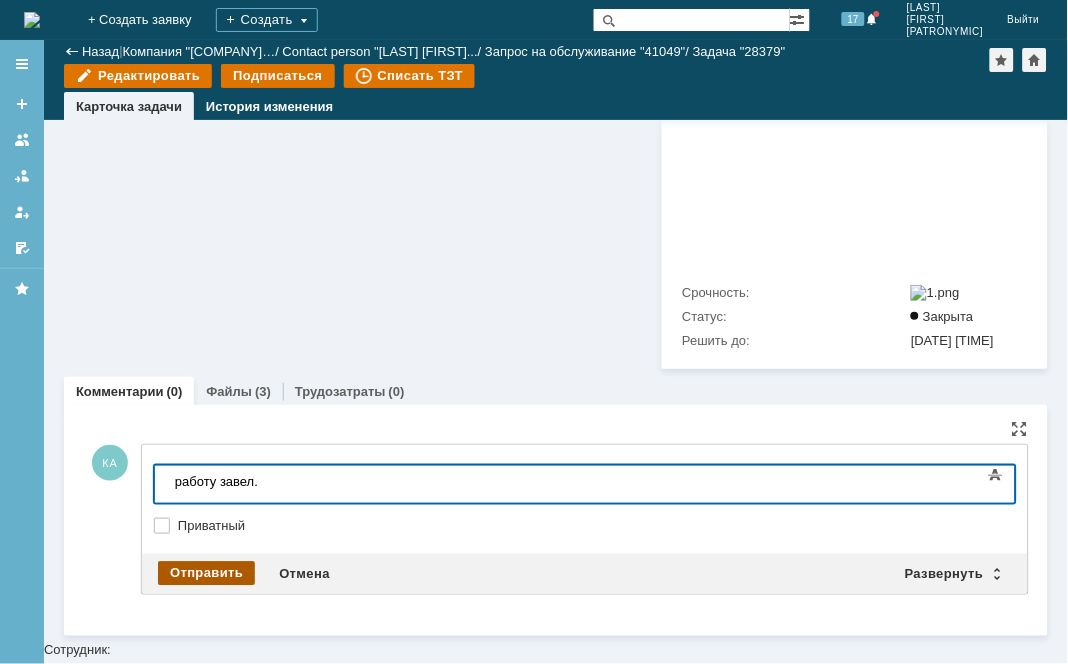 click on "Отправить" at bounding box center (206, 574) 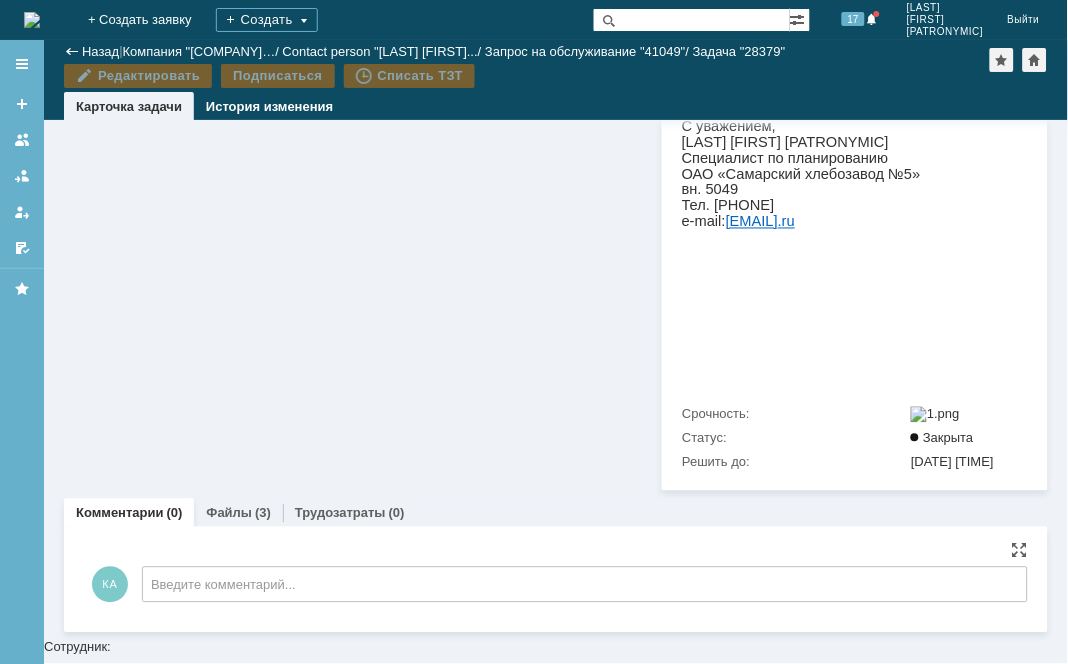 scroll, scrollTop: 626, scrollLeft: 0, axis: vertical 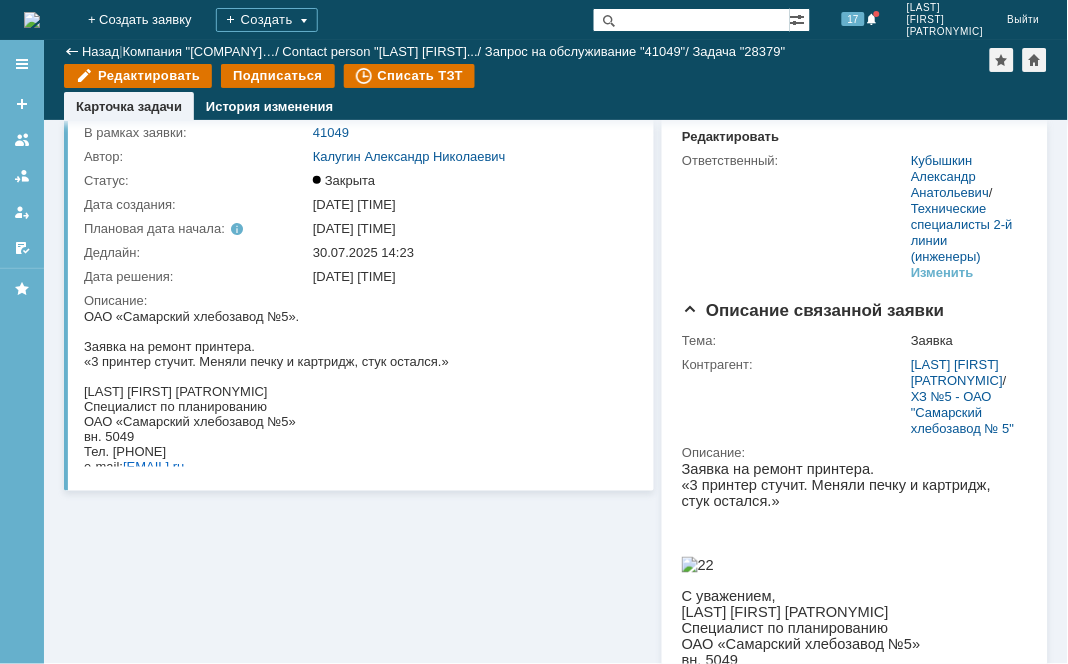click at bounding box center (32, 20) 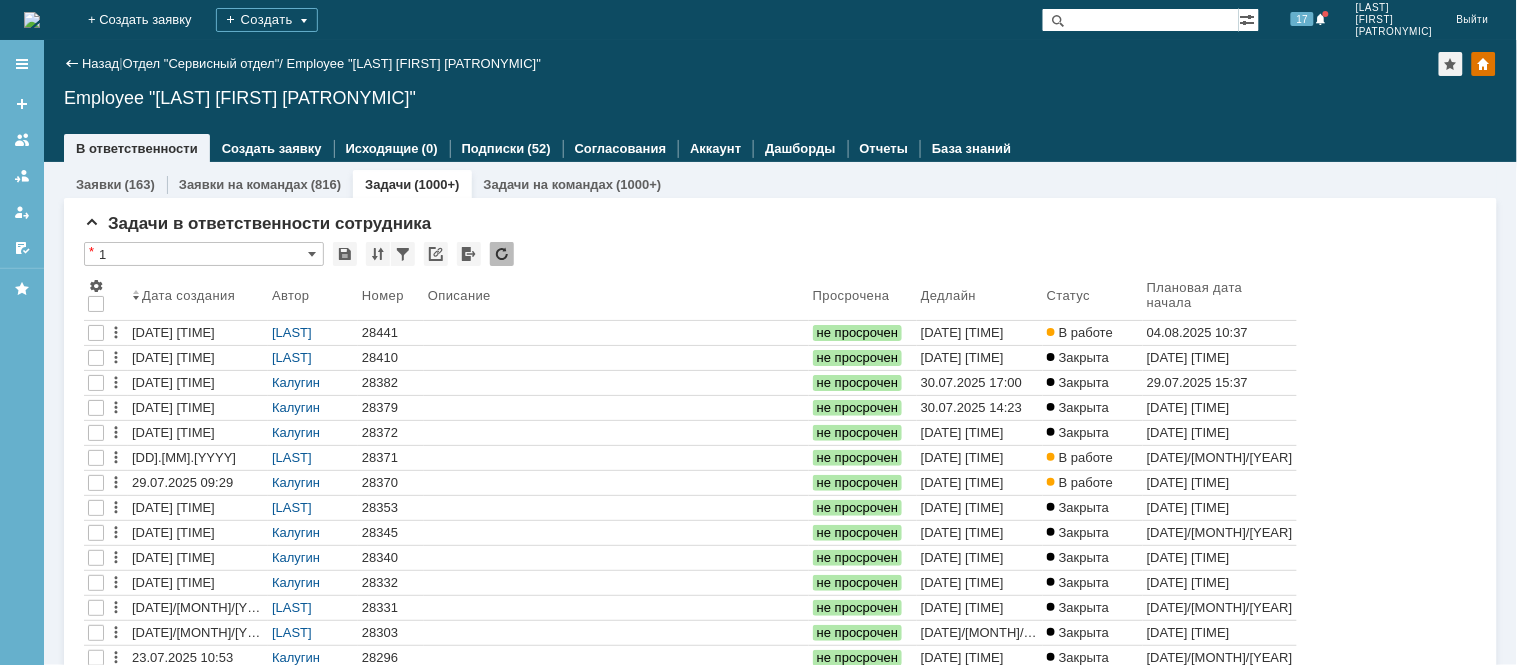 scroll, scrollTop: 0, scrollLeft: 0, axis: both 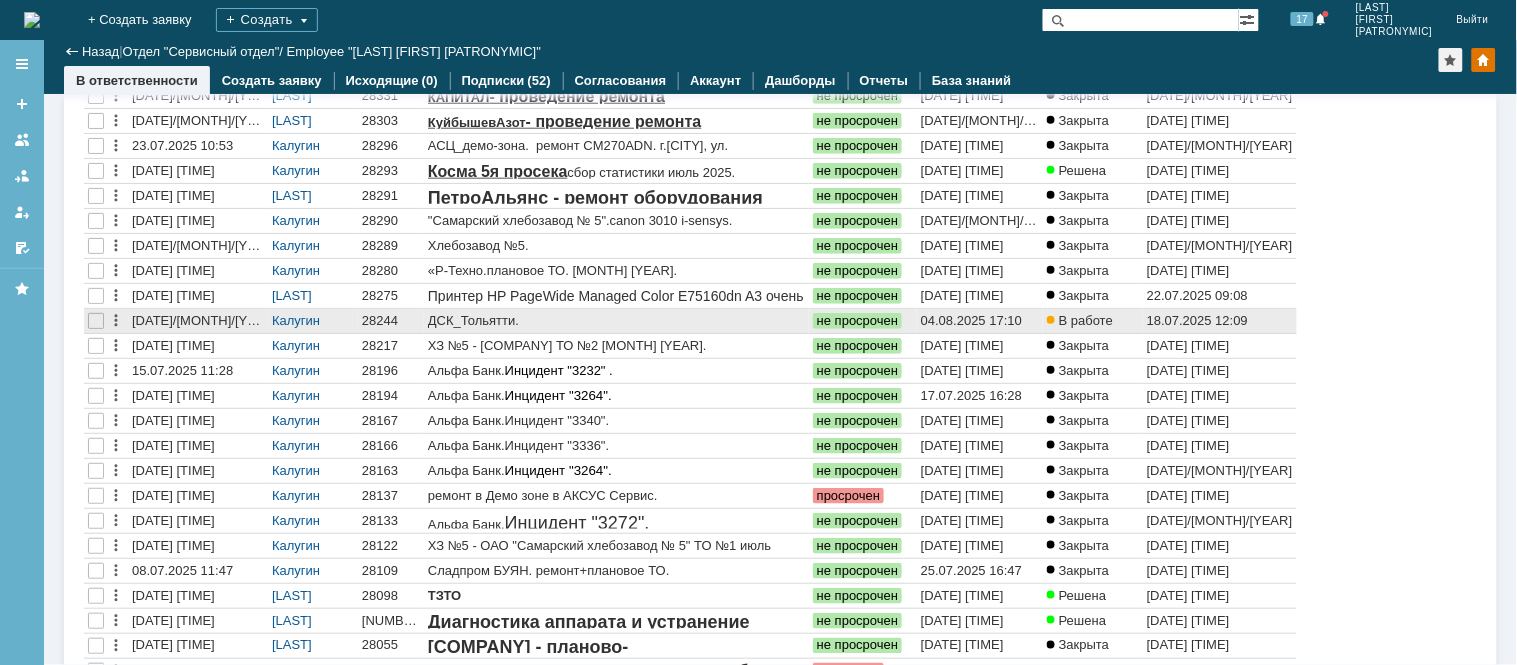 click on "28244" at bounding box center (391, 321) 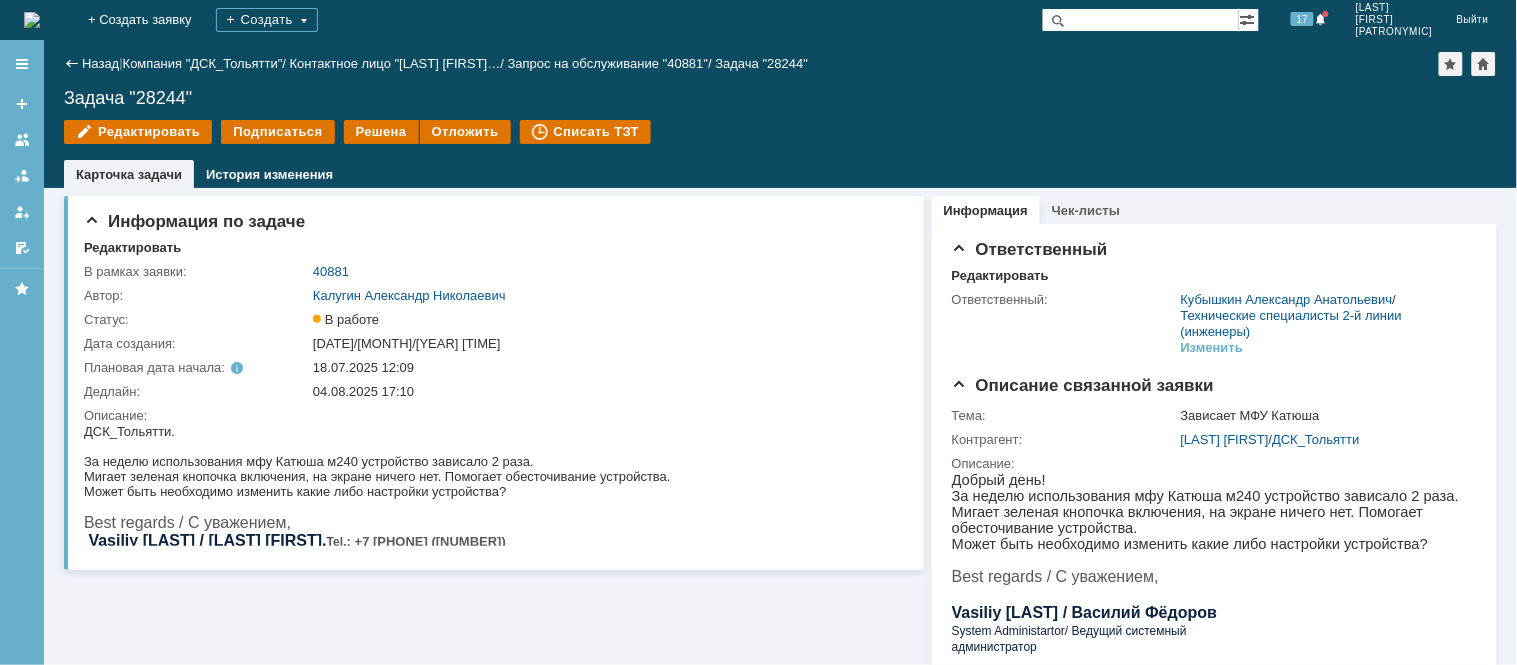 click at bounding box center (32, 20) 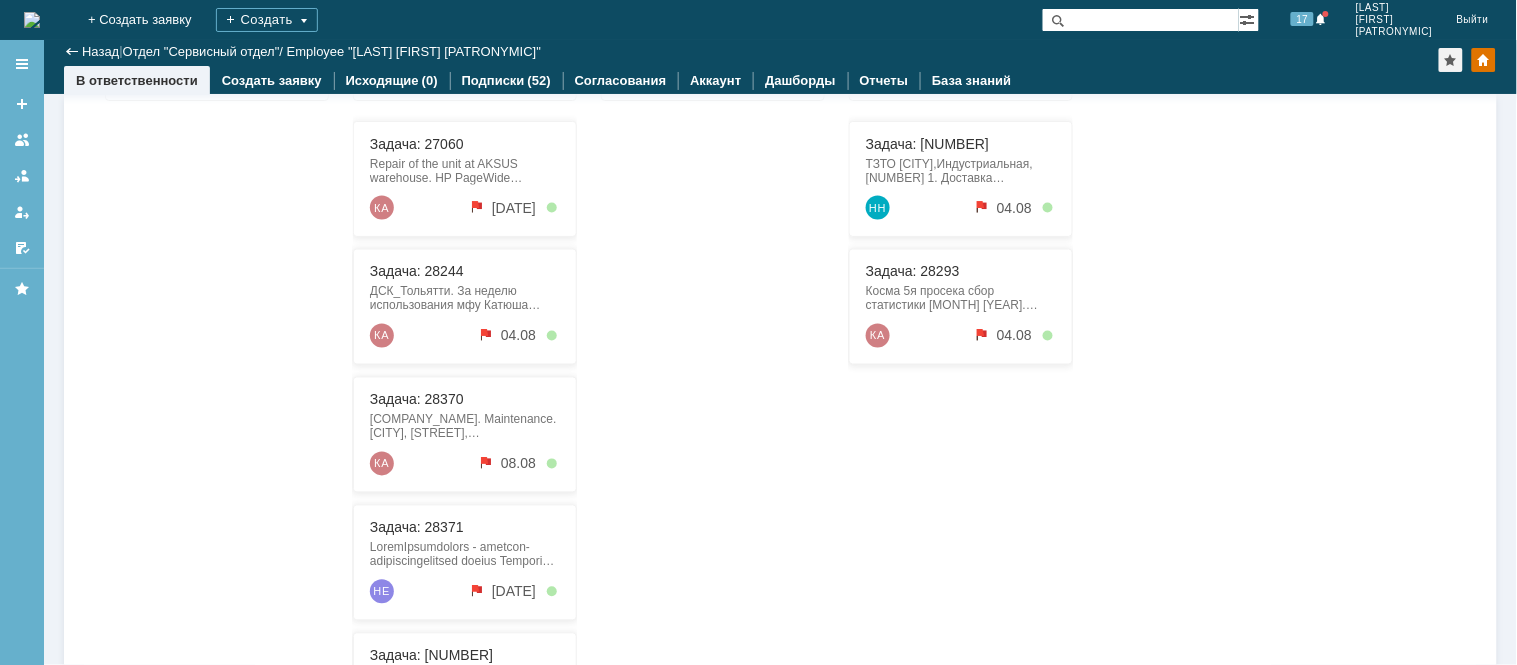 click on "Repair of the unit at AKSUS warehouse.
HP PageWide Managed E77650dn  [SERIAL_NUMBER]
does not print in black. Counterfeit black cartridge was installed.
Please restore printing ." at bounding box center (464, 170) 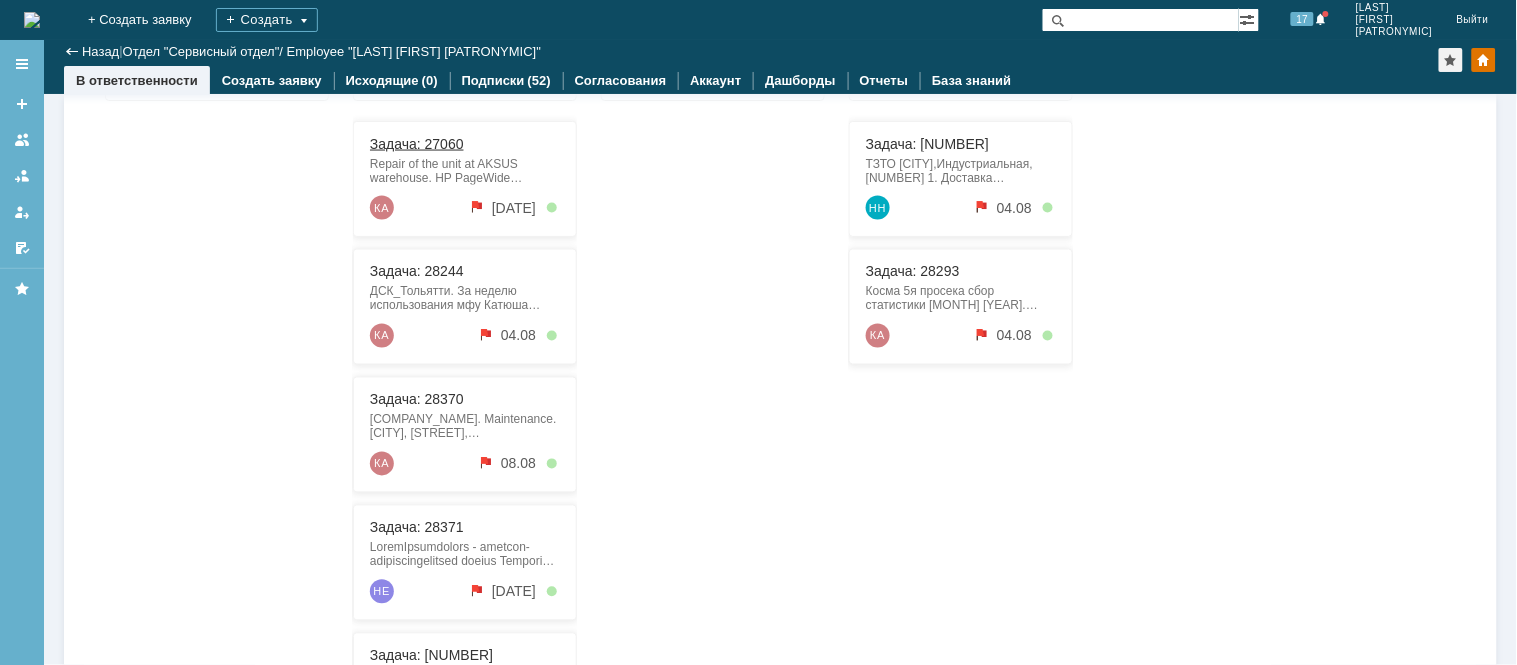click on "Задача: 27060" at bounding box center [416, 143] 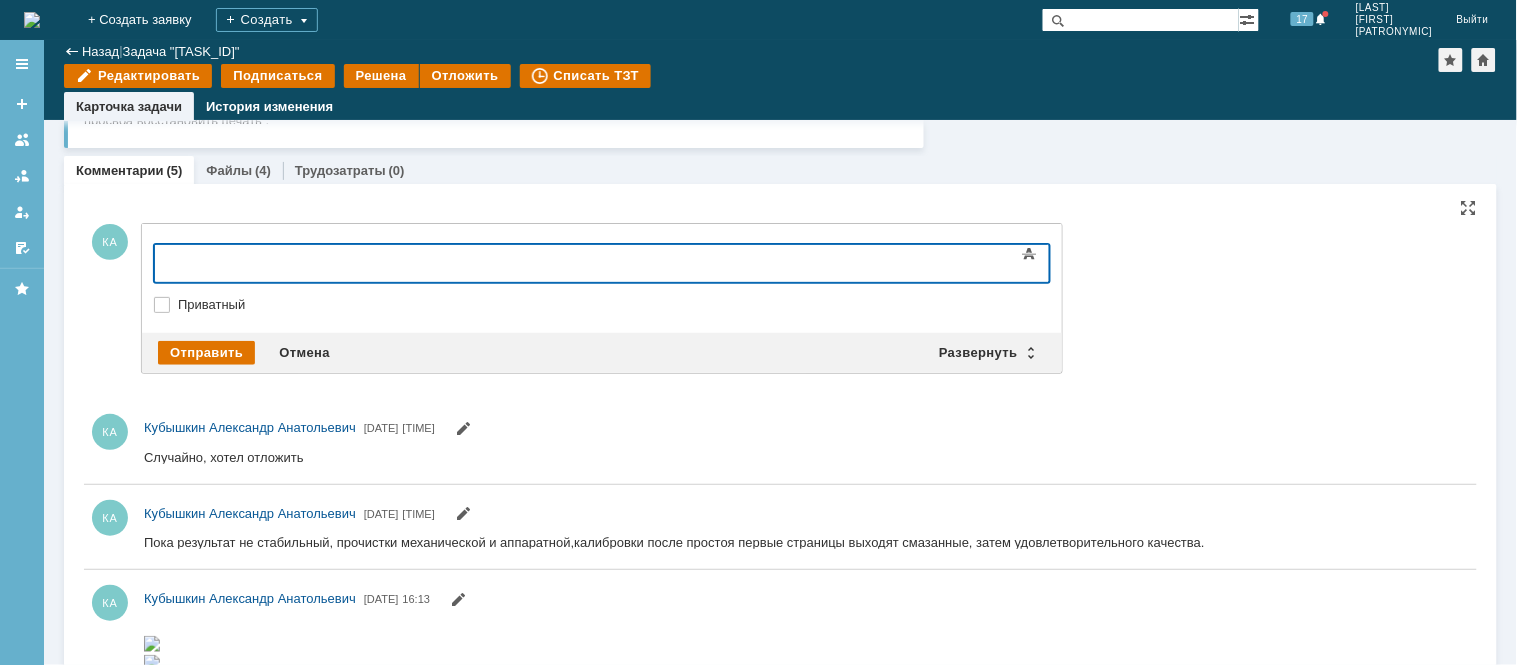 click at bounding box center [316, 259] 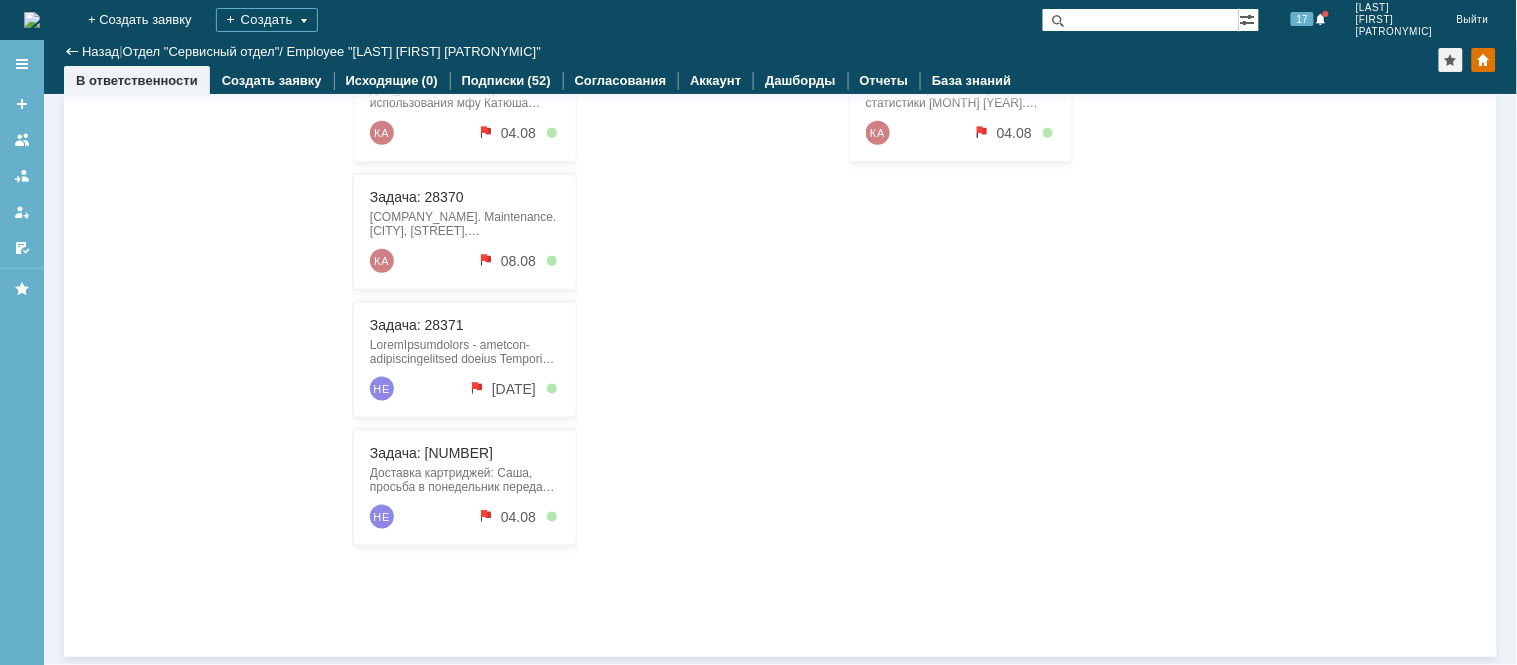 scroll, scrollTop: 523, scrollLeft: 0, axis: vertical 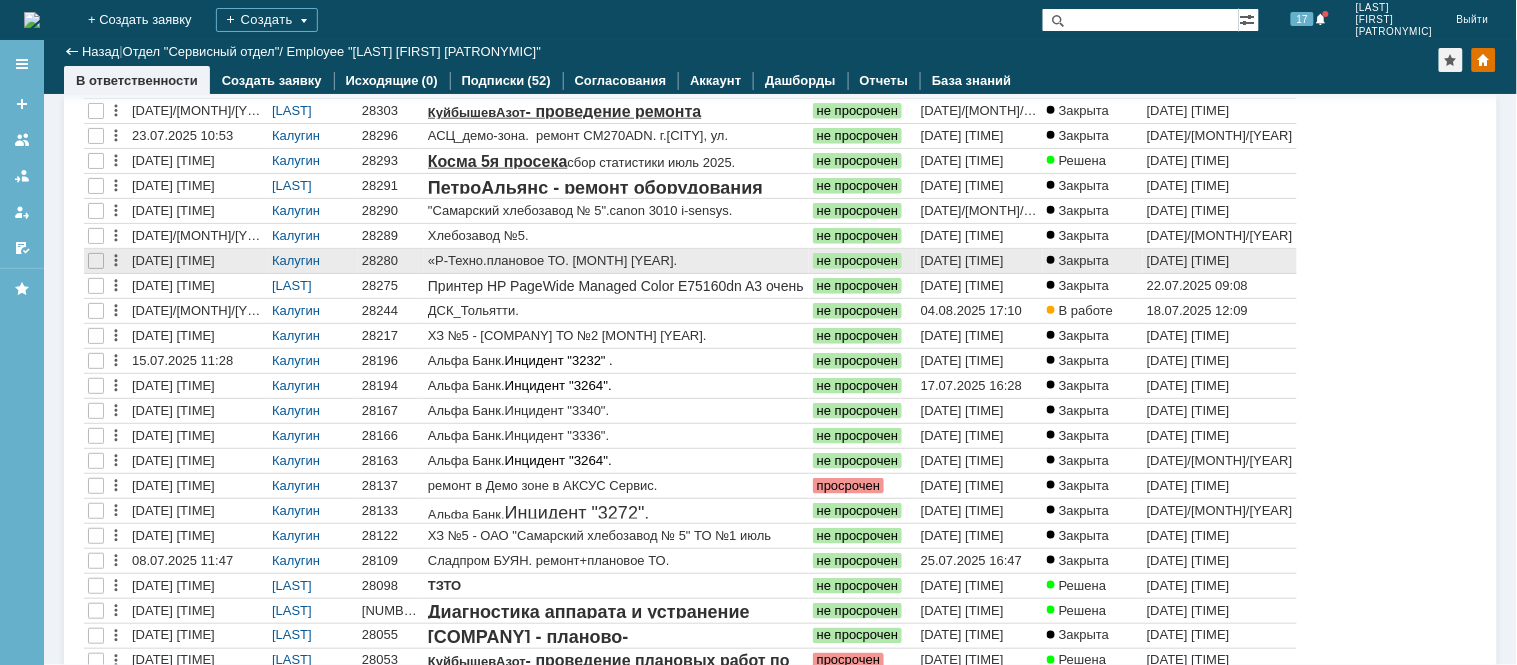 click on "28280" at bounding box center (391, 261) 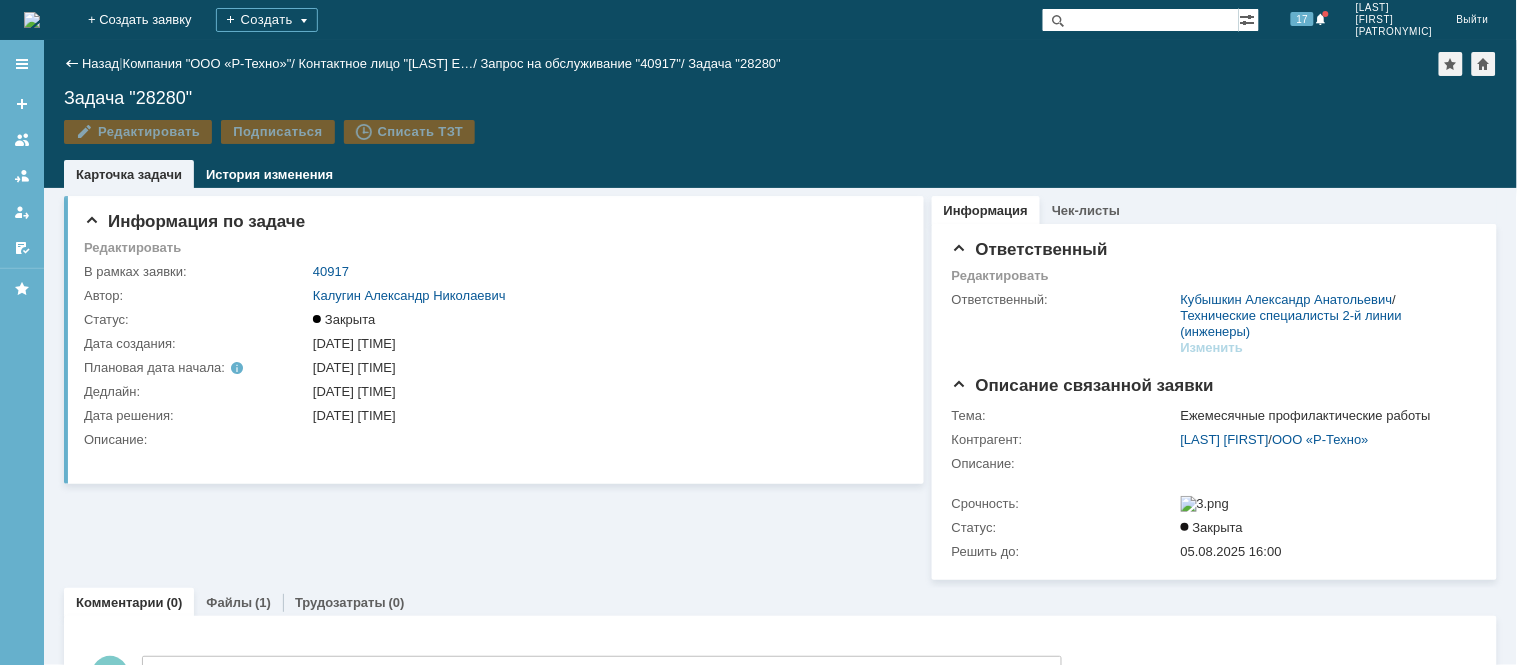 scroll, scrollTop: 0, scrollLeft: 0, axis: both 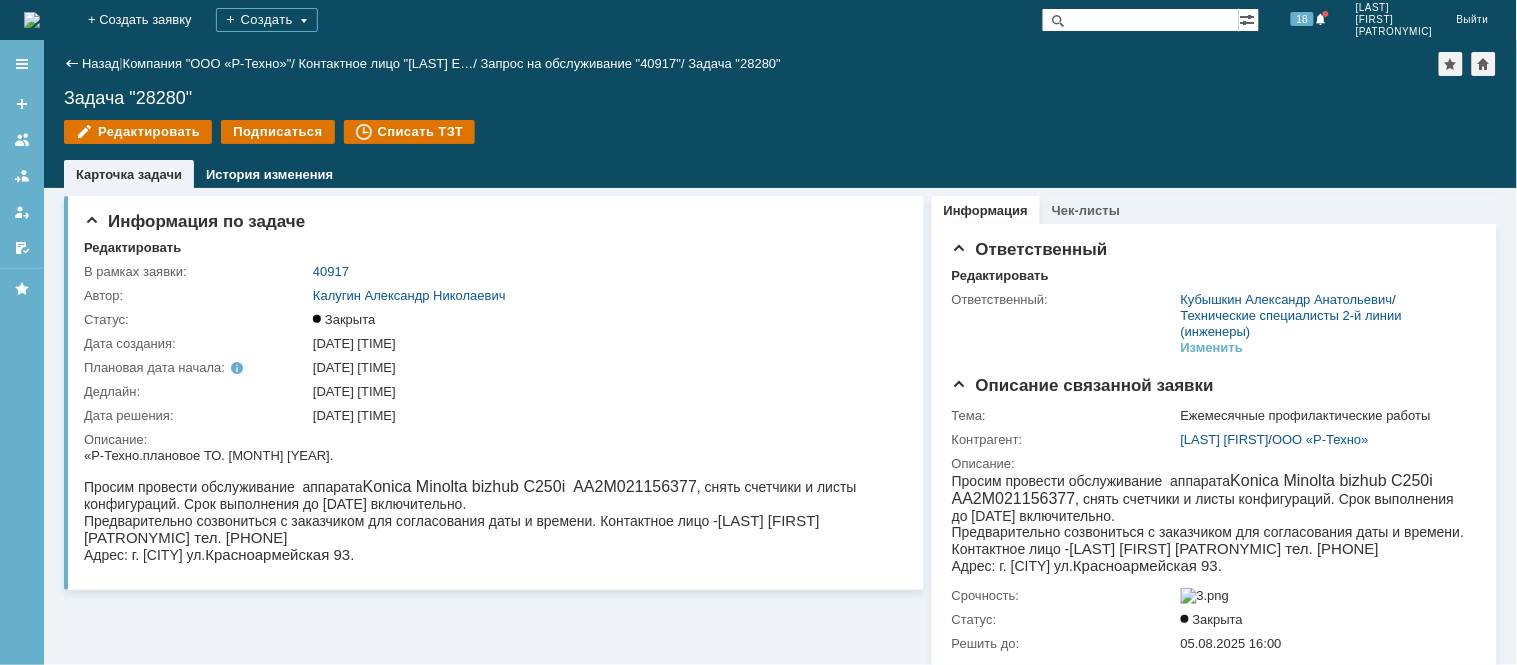 click at bounding box center [1140, 20] 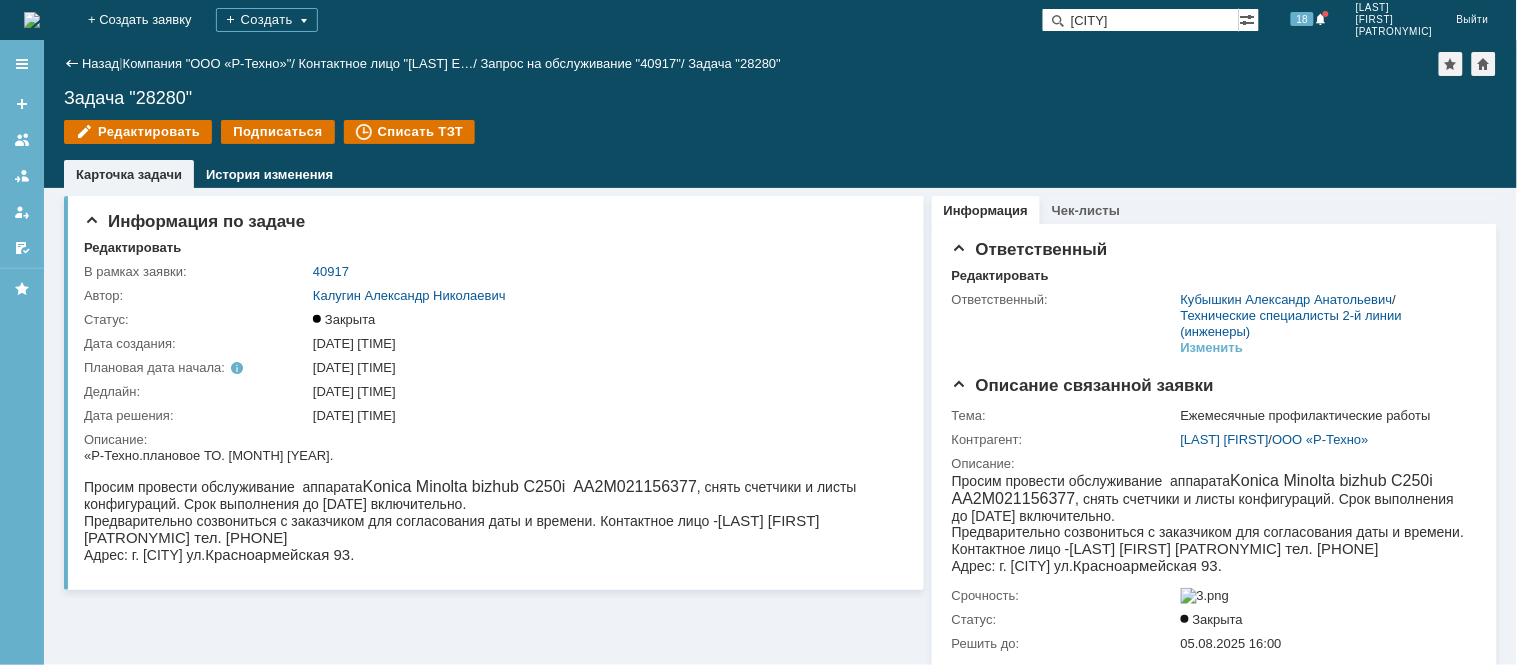 type on "[CITY]" 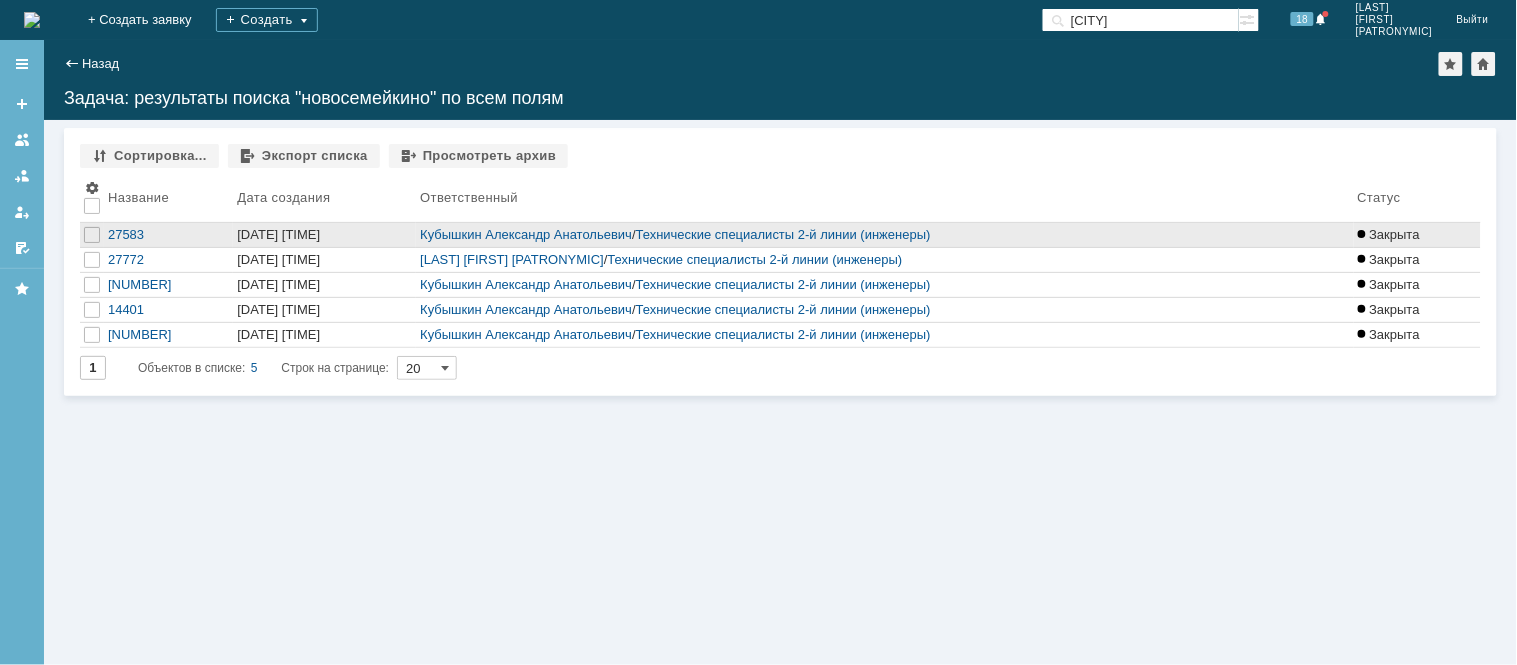 click on "[DATE] [TIME]" at bounding box center [324, 235] 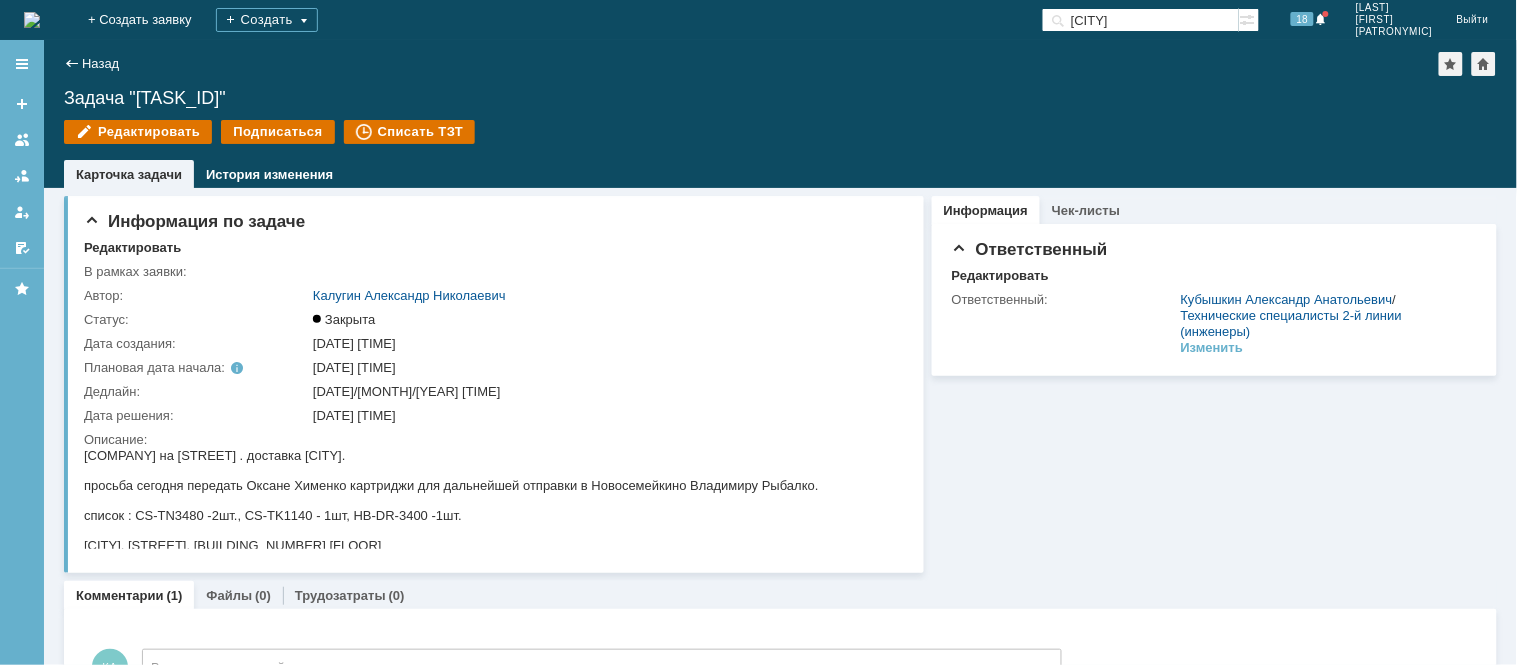 scroll, scrollTop: 0, scrollLeft: 0, axis: both 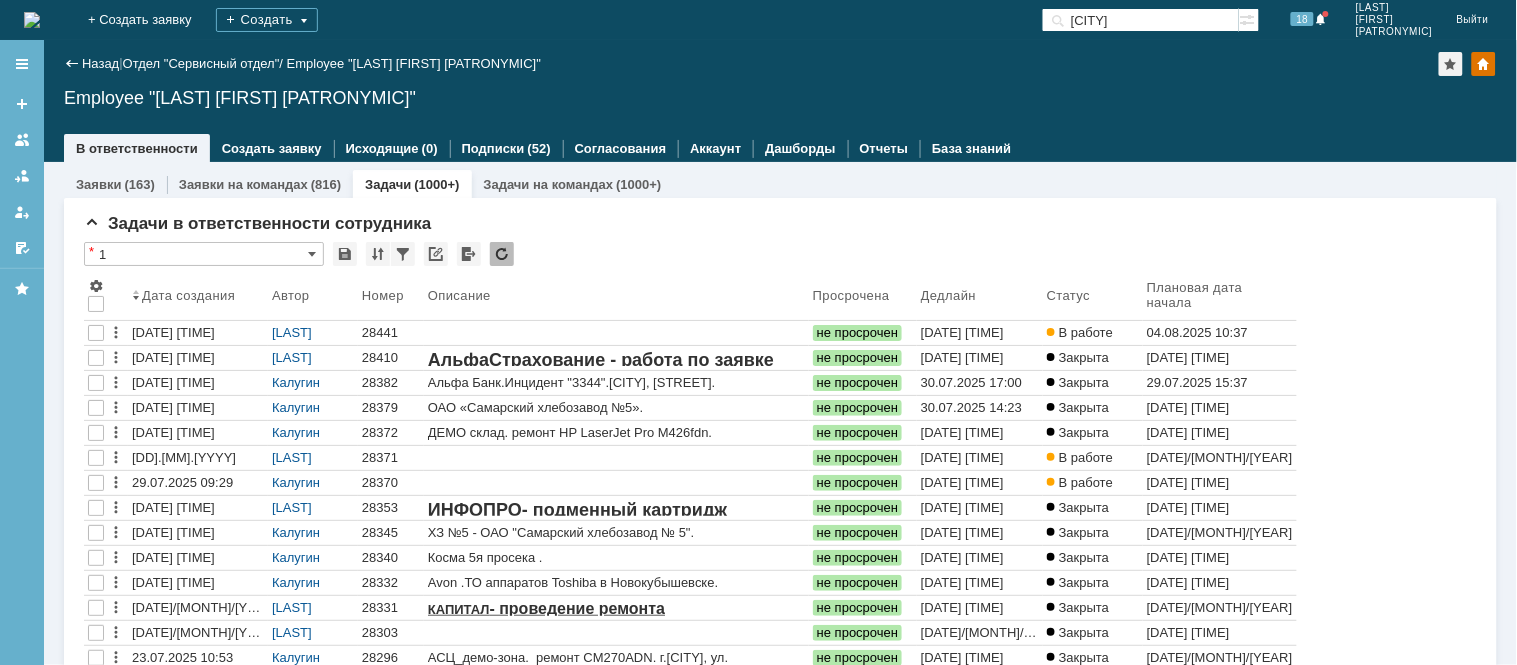 click on "[CITY]" at bounding box center [1140, 20] 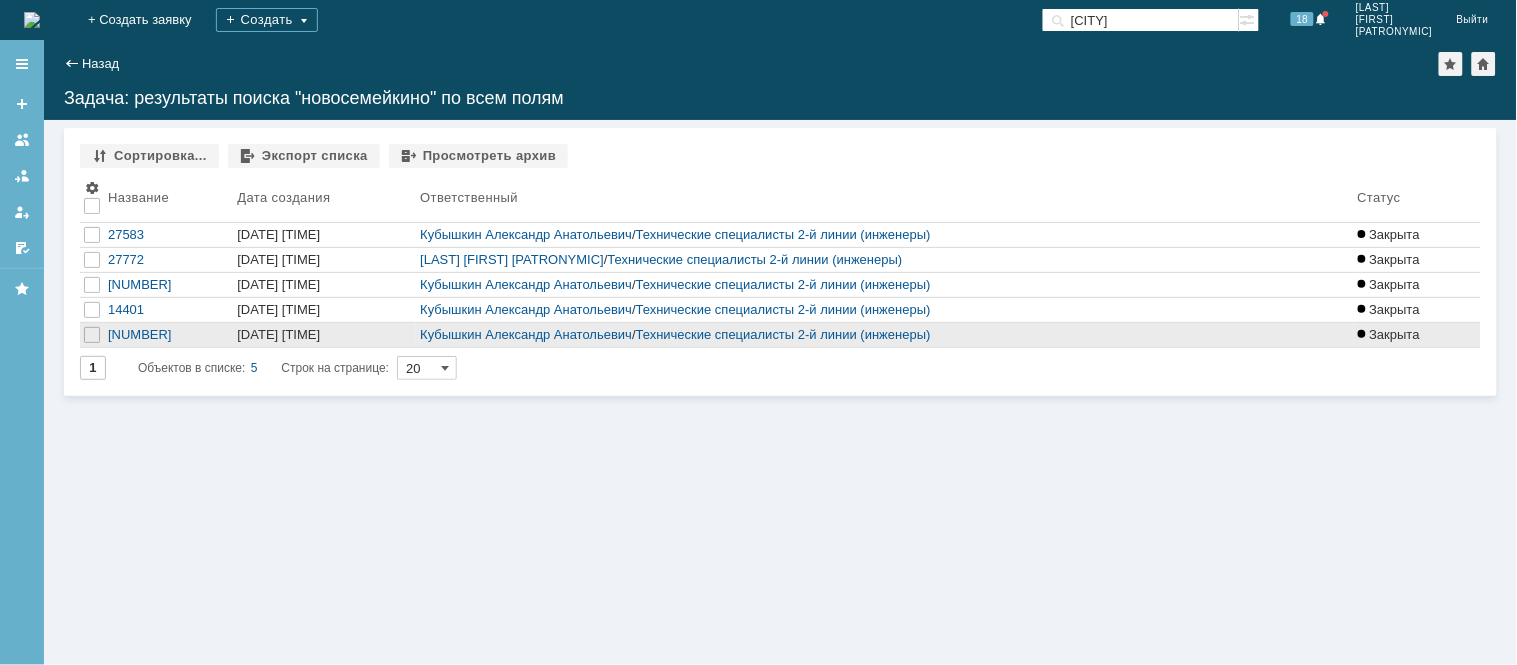 click on "[DATE] [TIME]" at bounding box center (324, 335) 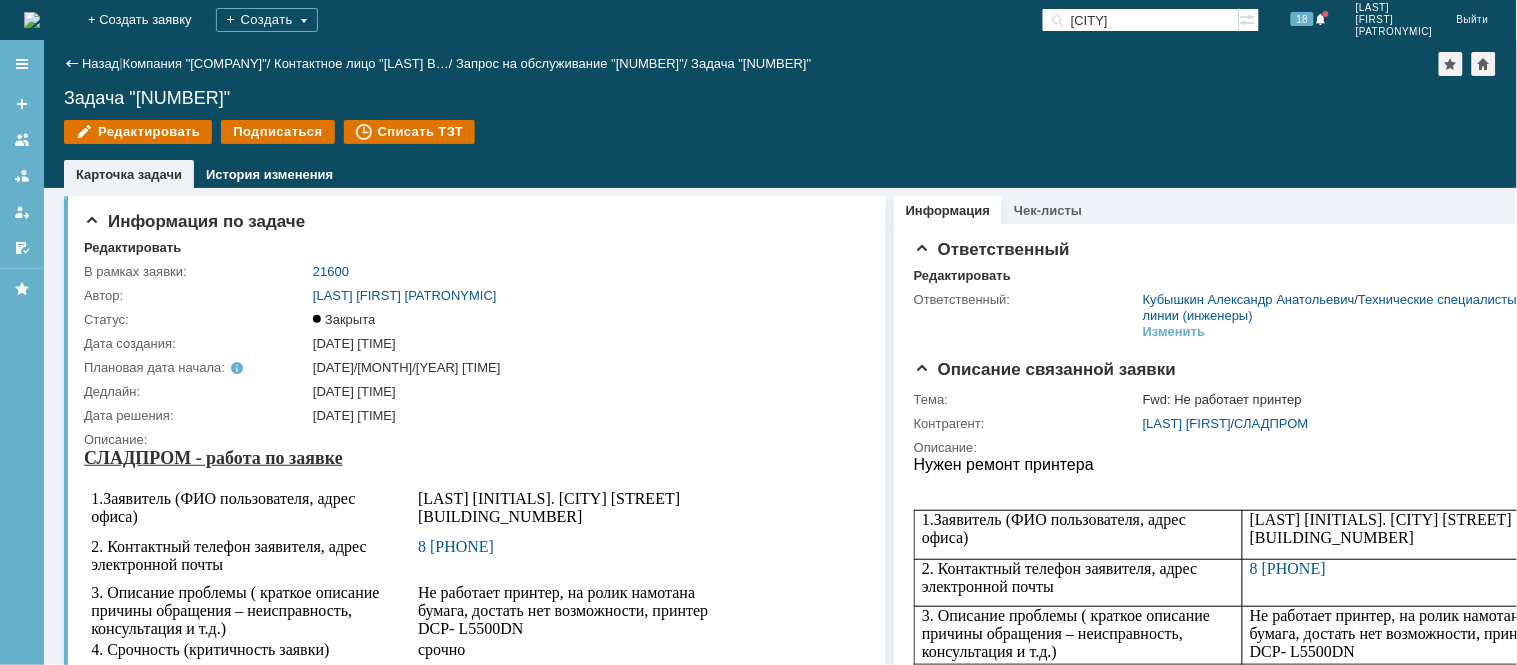 click at bounding box center (32, 20) 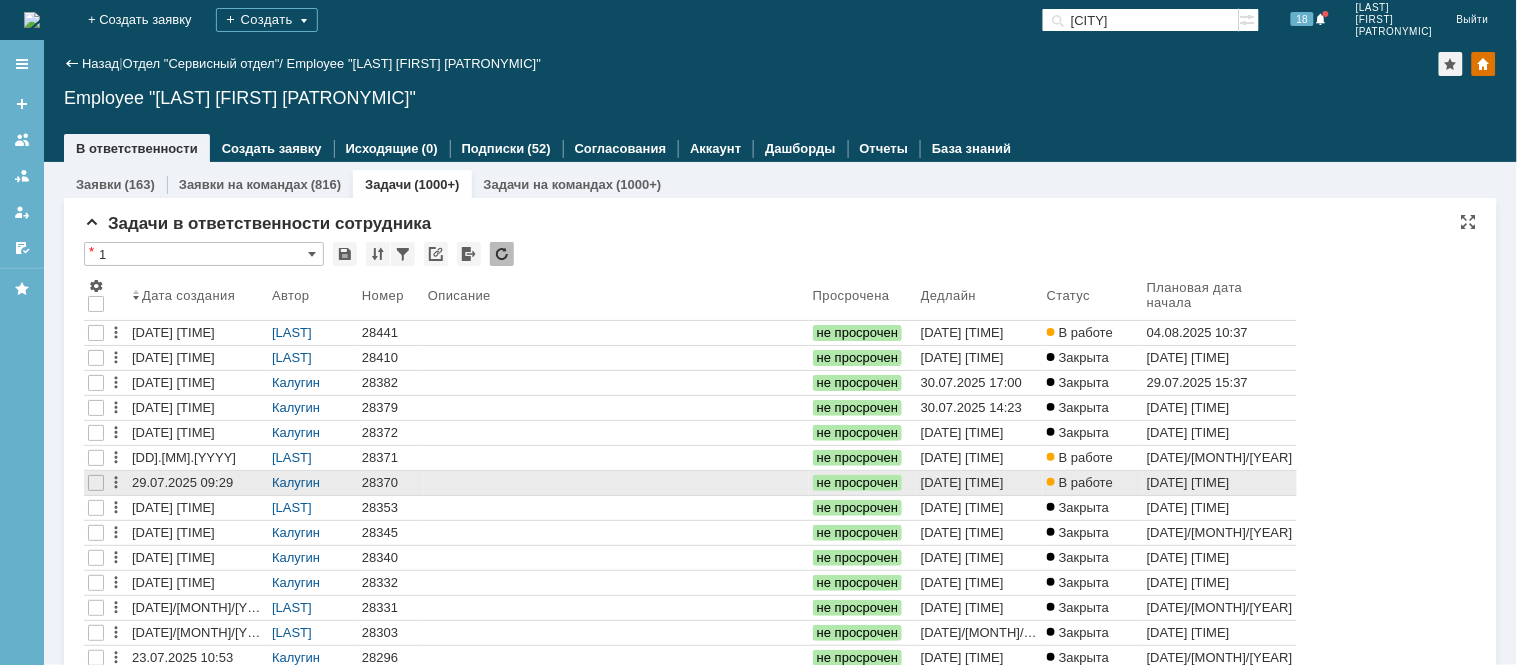 scroll, scrollTop: 0, scrollLeft: 0, axis: both 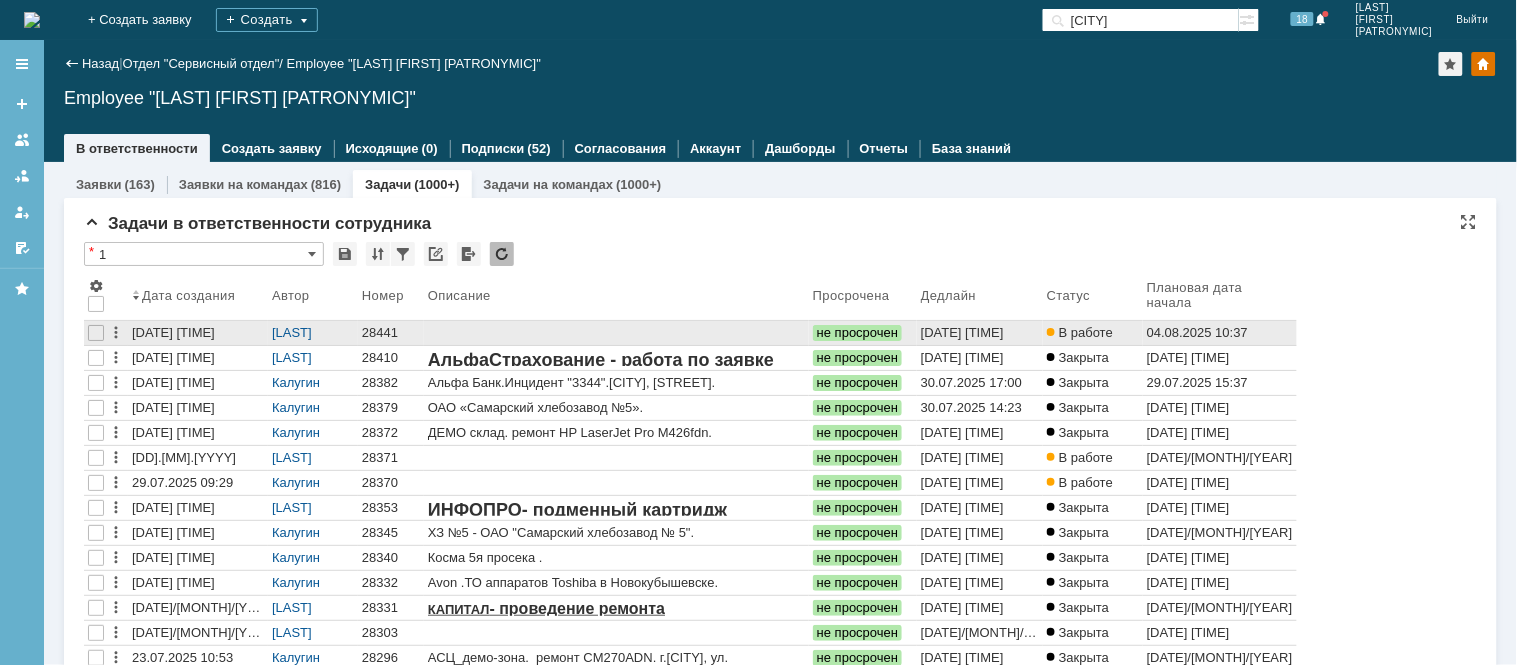 click on "28441" at bounding box center [391, 333] 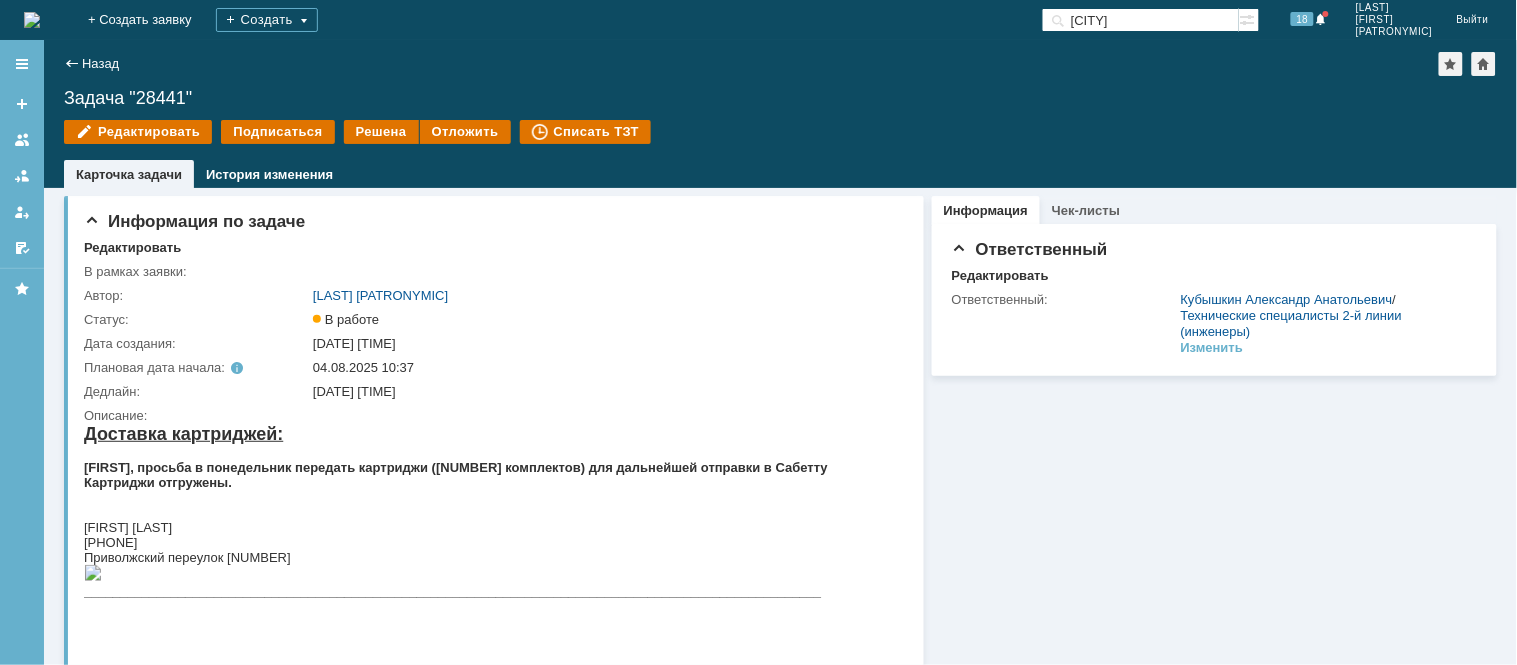 click on "Назад" at bounding box center (91, 63) 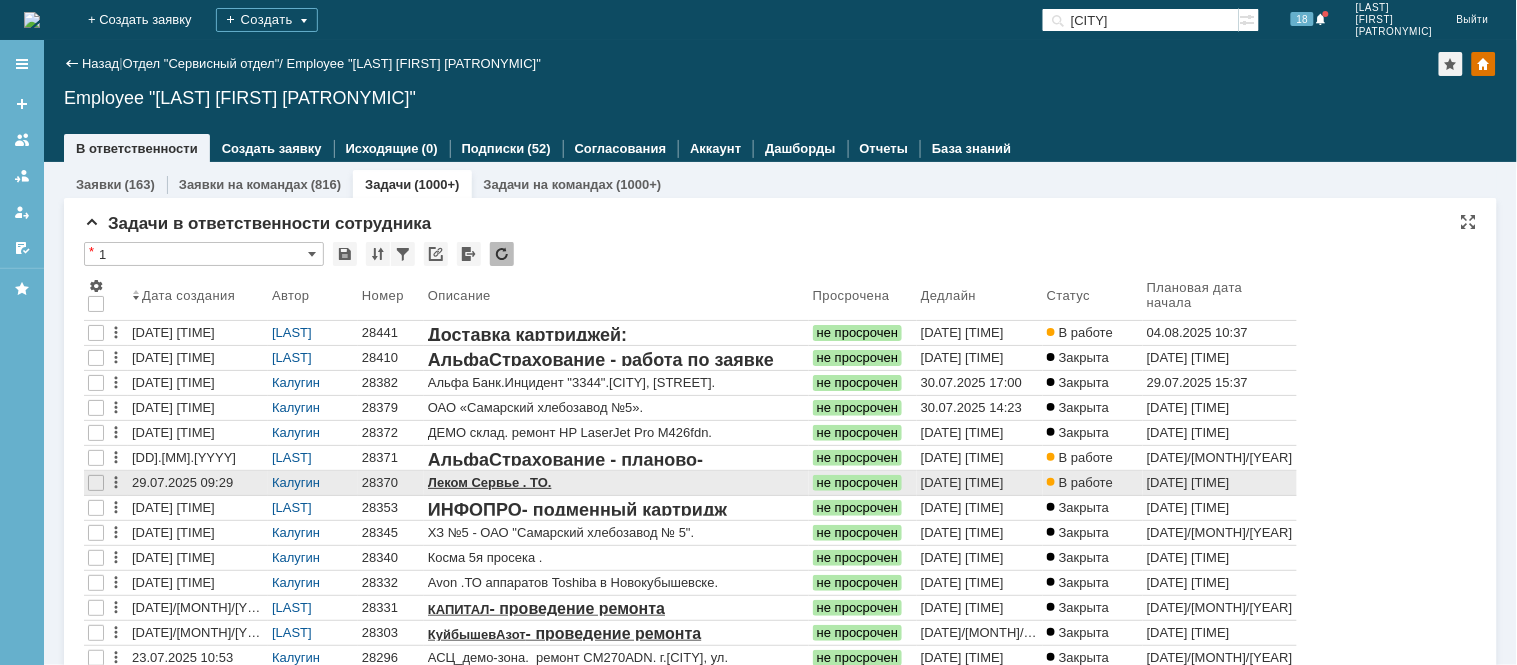 click on "28370" at bounding box center (391, 483) 